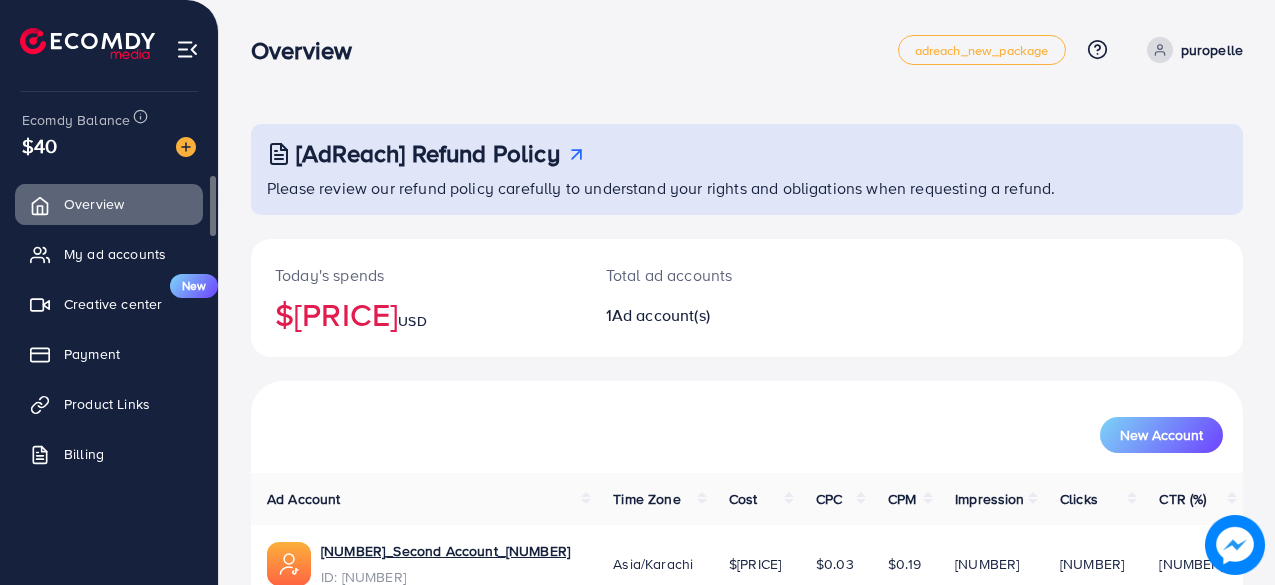 scroll, scrollTop: 0, scrollLeft: 0, axis: both 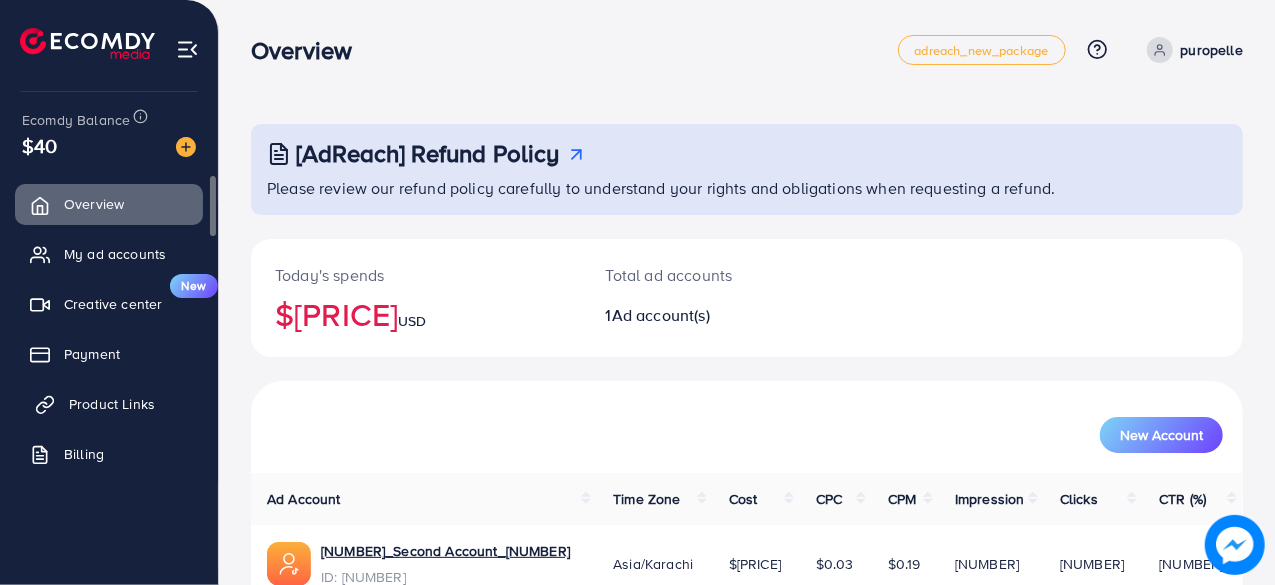 click on "Product Links" at bounding box center (112, 404) 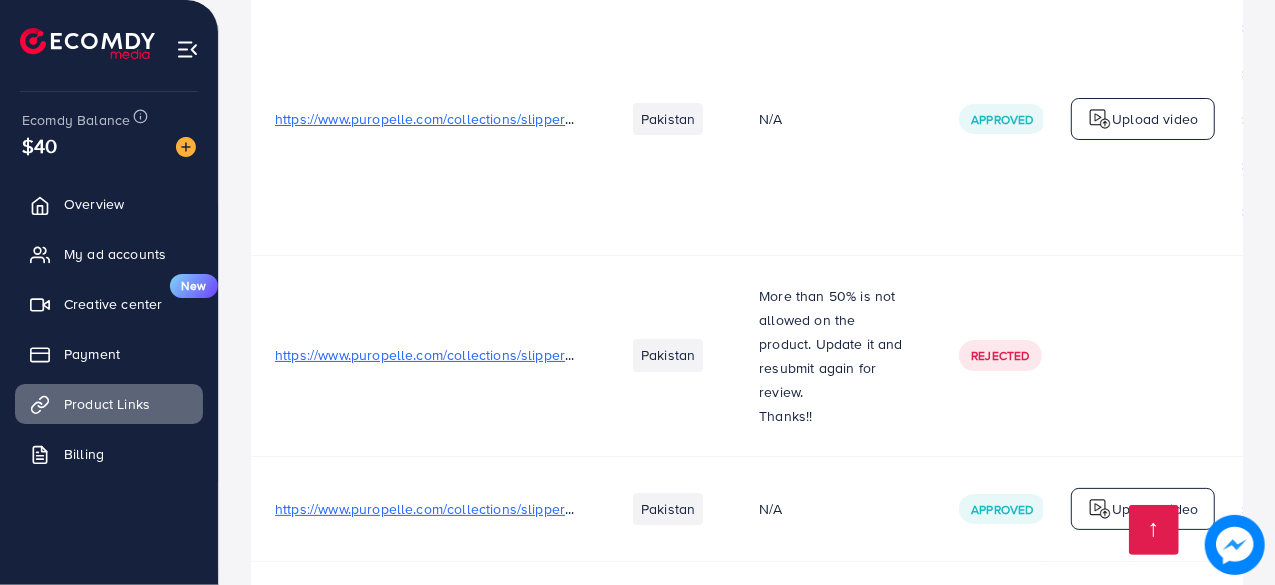 scroll, scrollTop: 4192, scrollLeft: 0, axis: vertical 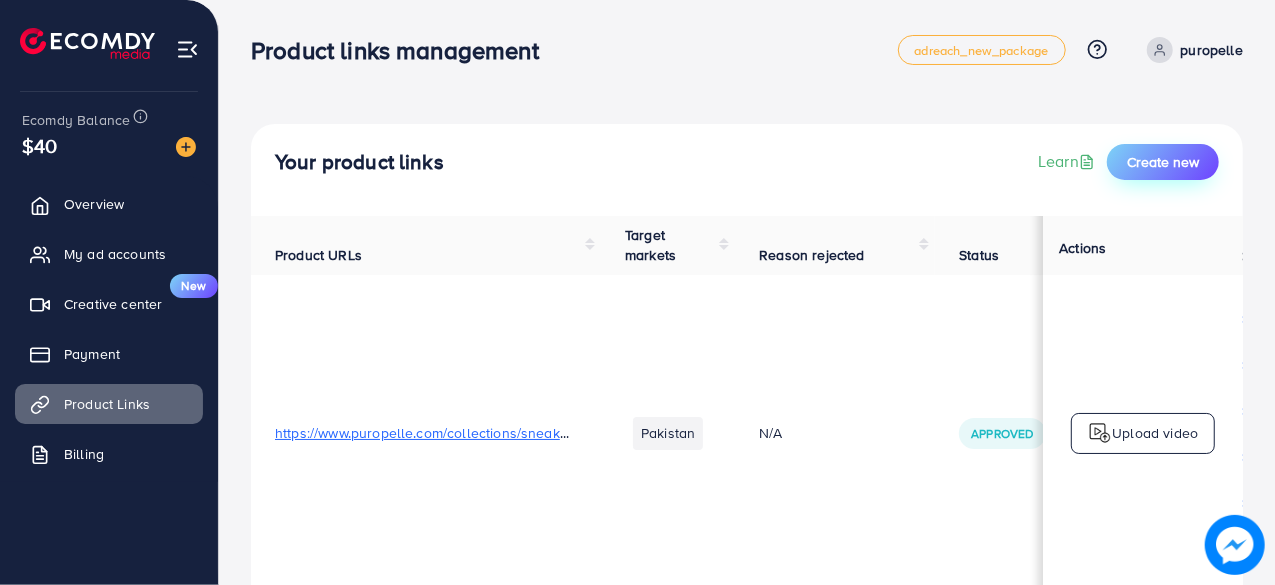 drag, startPoint x: 1155, startPoint y: 161, endPoint x: 1136, endPoint y: 177, distance: 24.839485 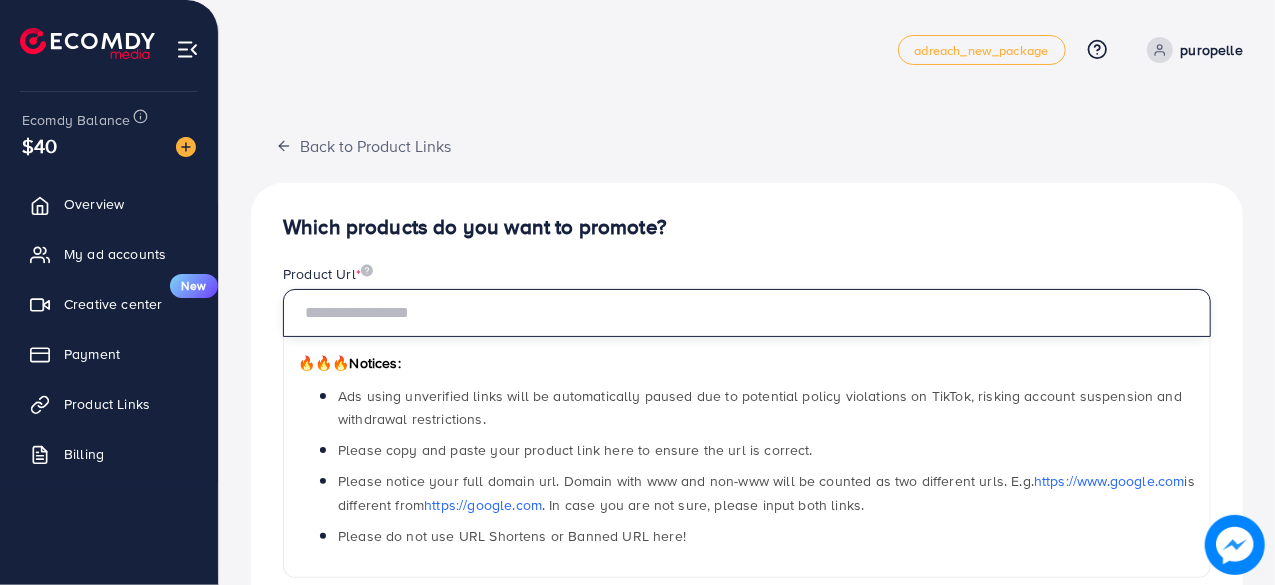 click at bounding box center (747, 313) 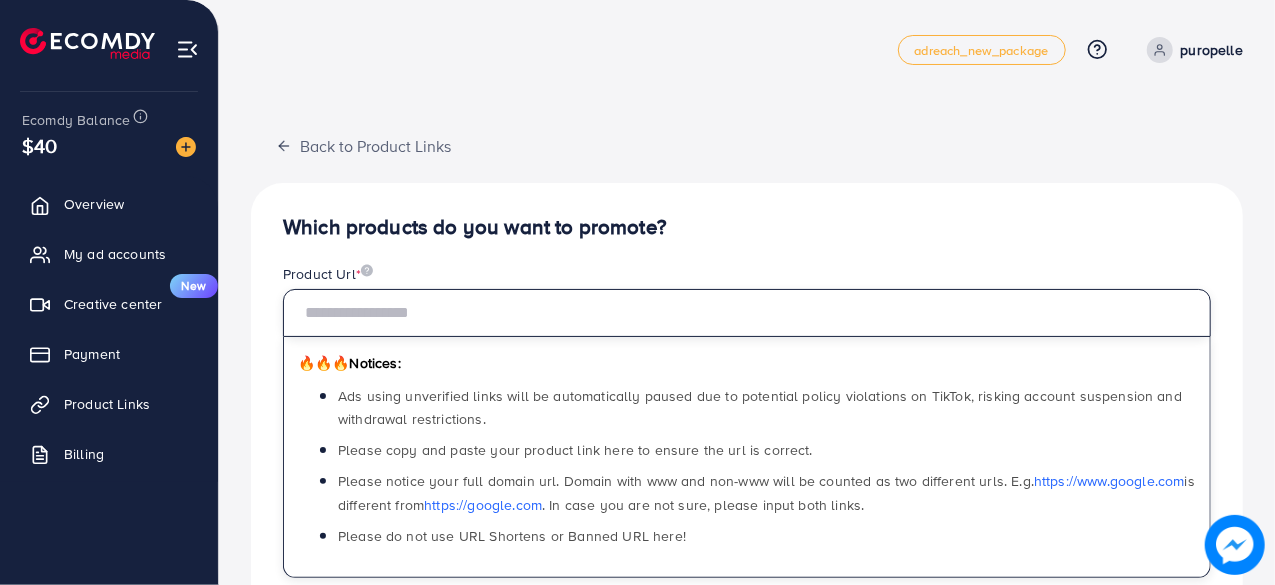 paste on "**********" 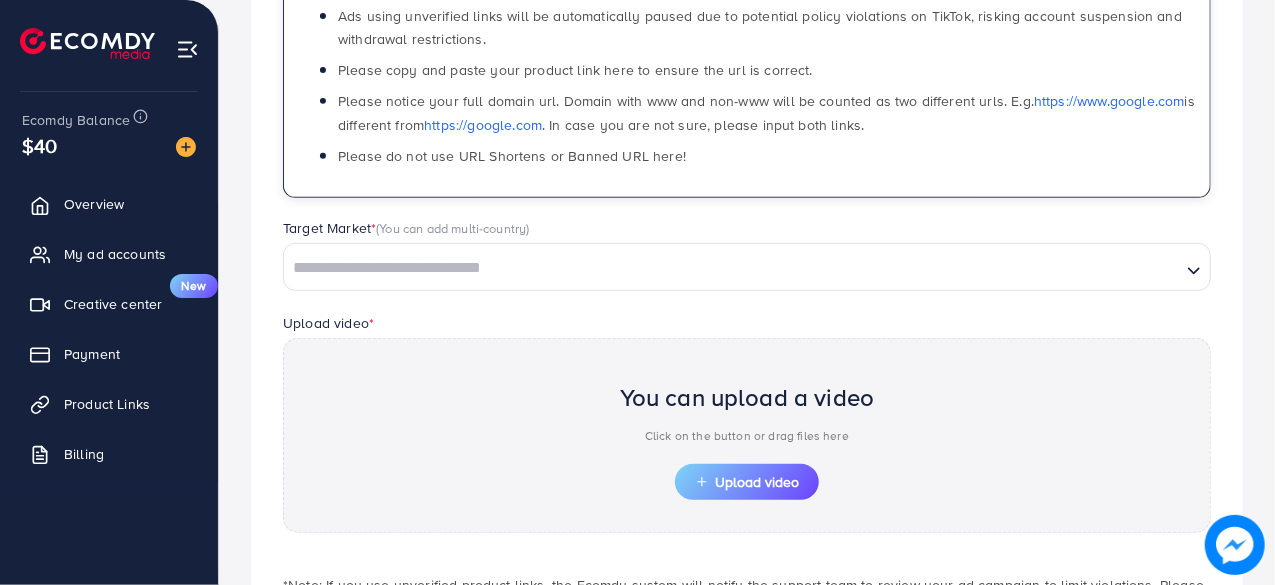 scroll, scrollTop: 500, scrollLeft: 0, axis: vertical 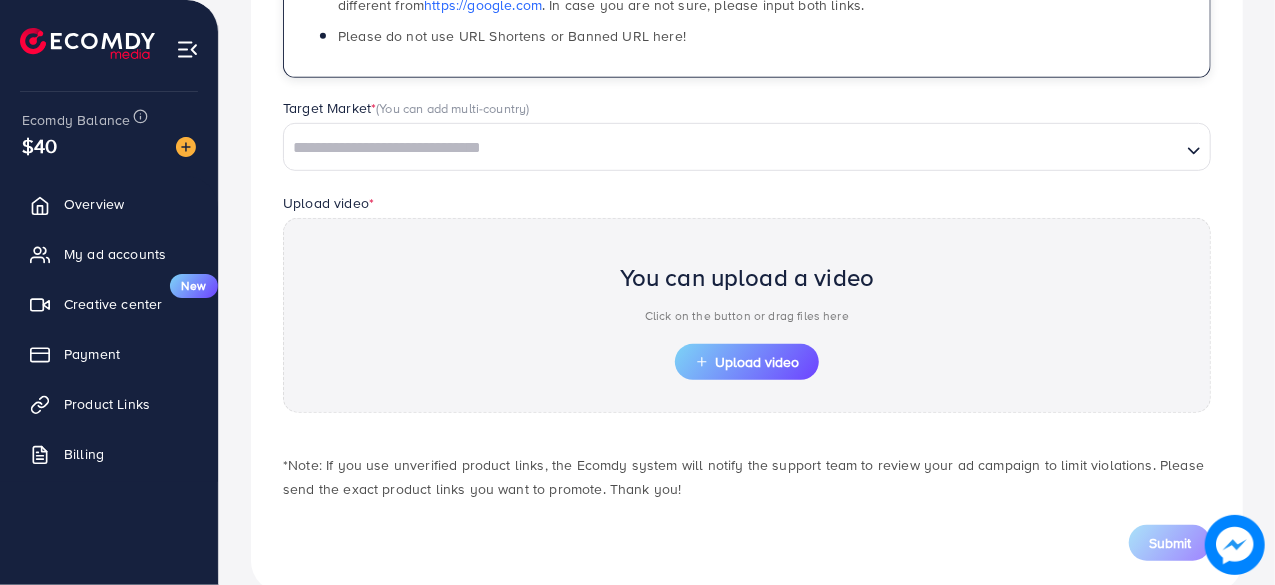 type on "**********" 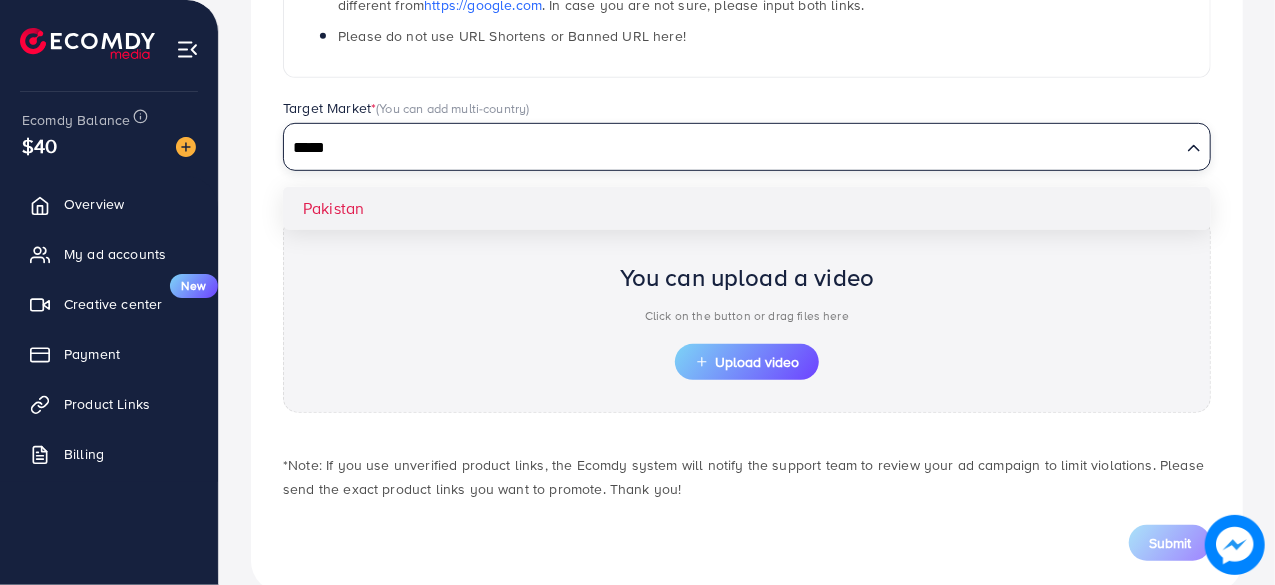 type on "*****" 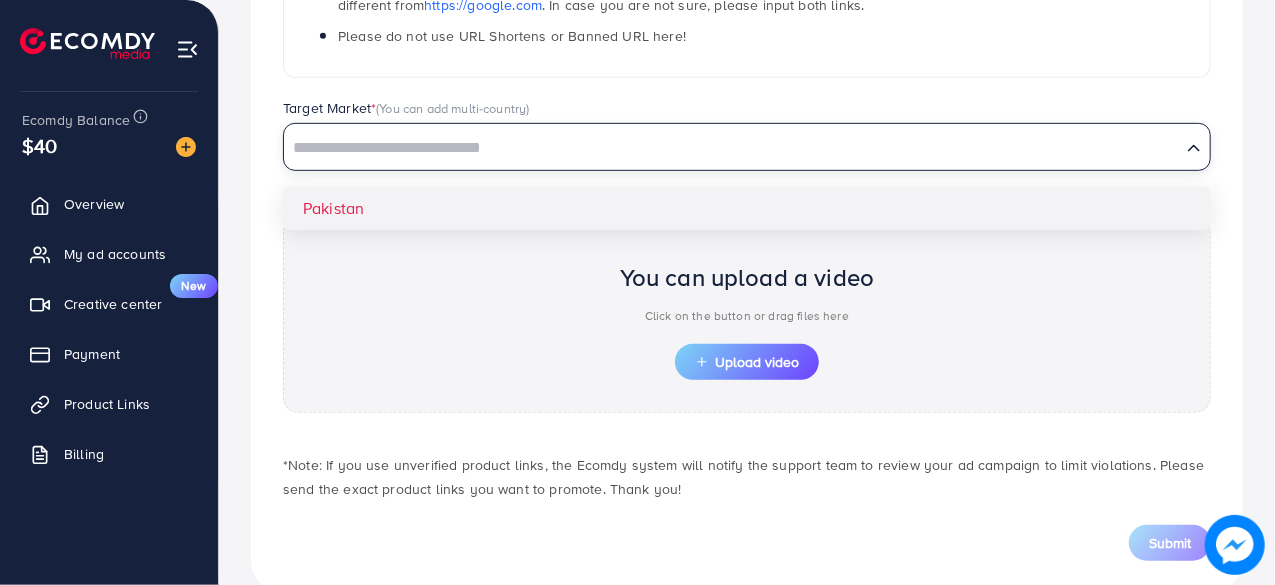 click on "**********" at bounding box center (747, 138) 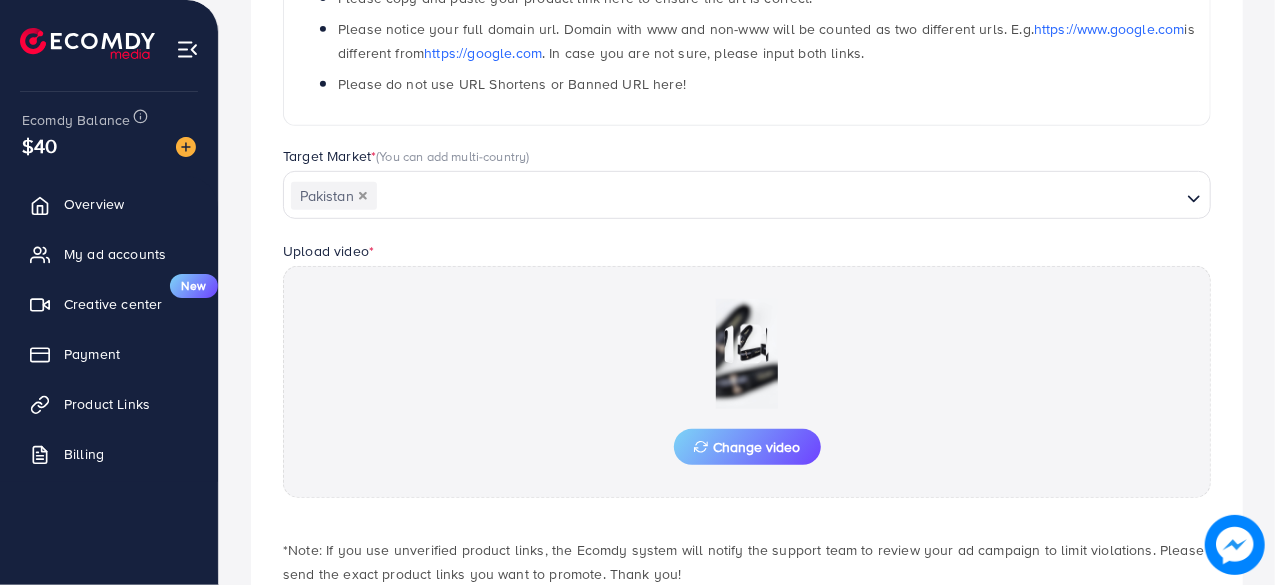 scroll, scrollTop: 574, scrollLeft: 0, axis: vertical 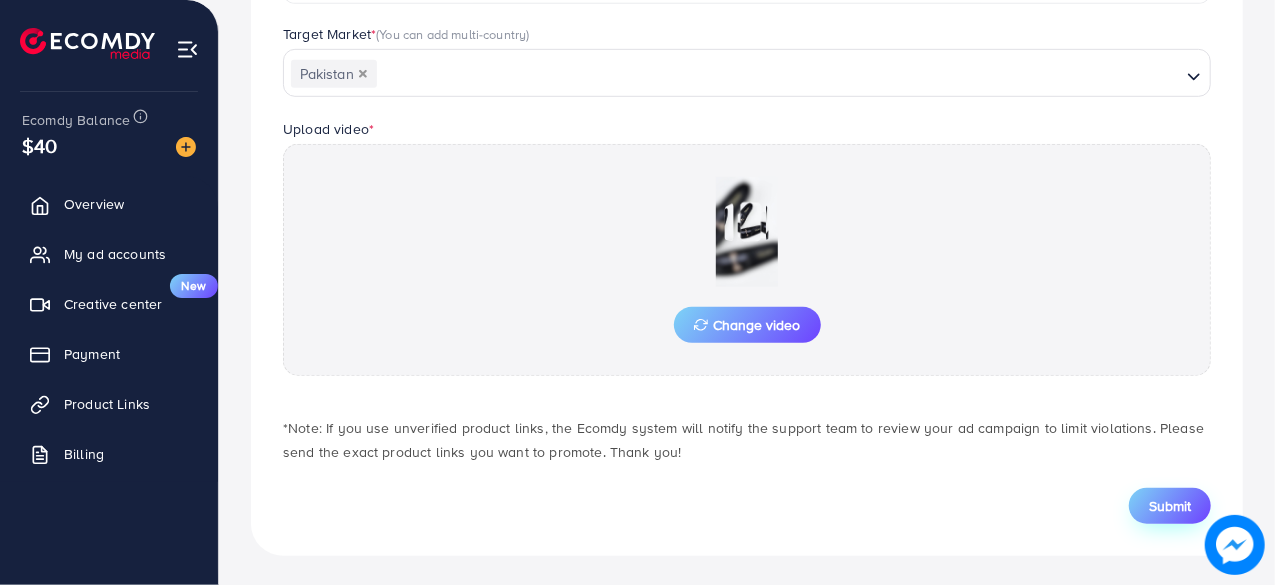 click on "Submit" at bounding box center [1170, 506] 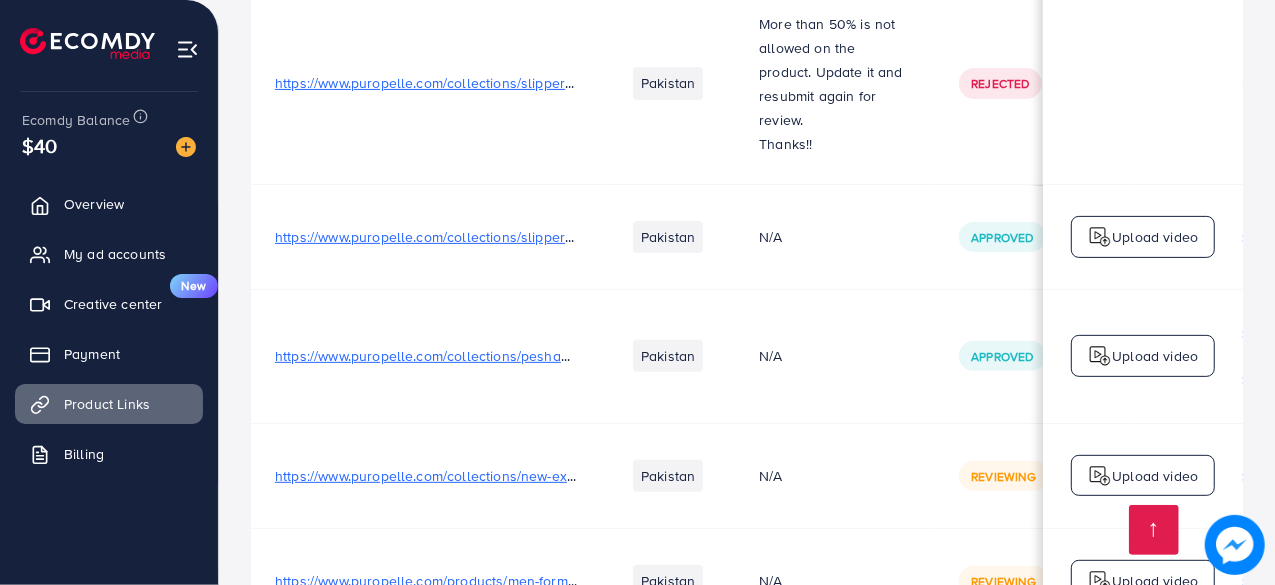 scroll, scrollTop: 4297, scrollLeft: 0, axis: vertical 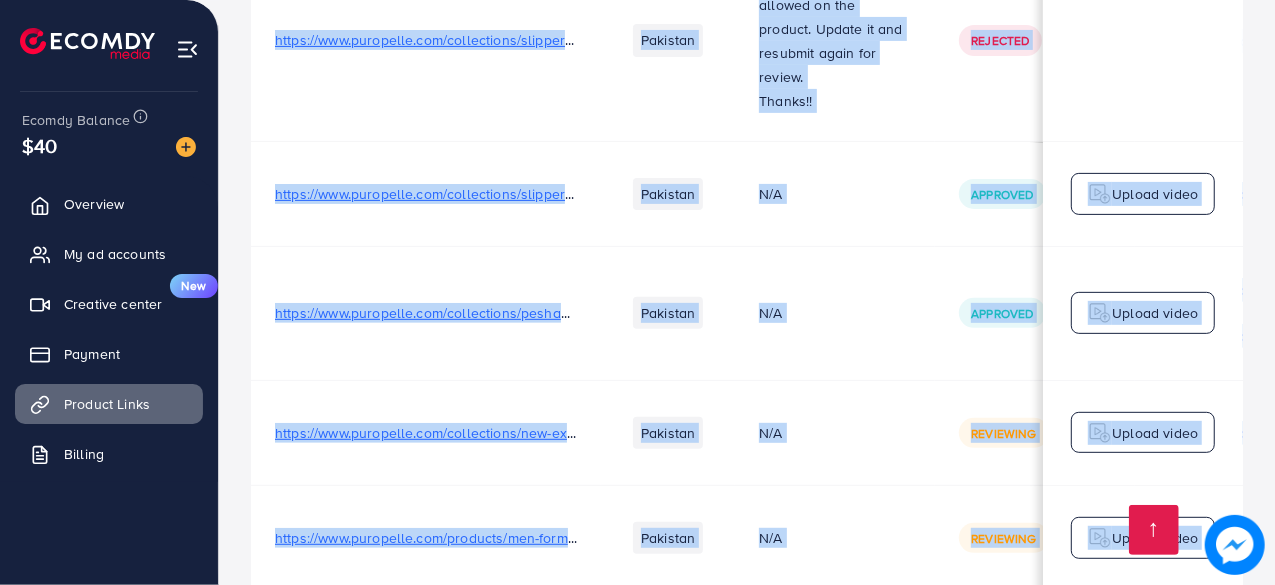 drag, startPoint x: 847, startPoint y: 495, endPoint x: 1033, endPoint y: 492, distance: 186.02419 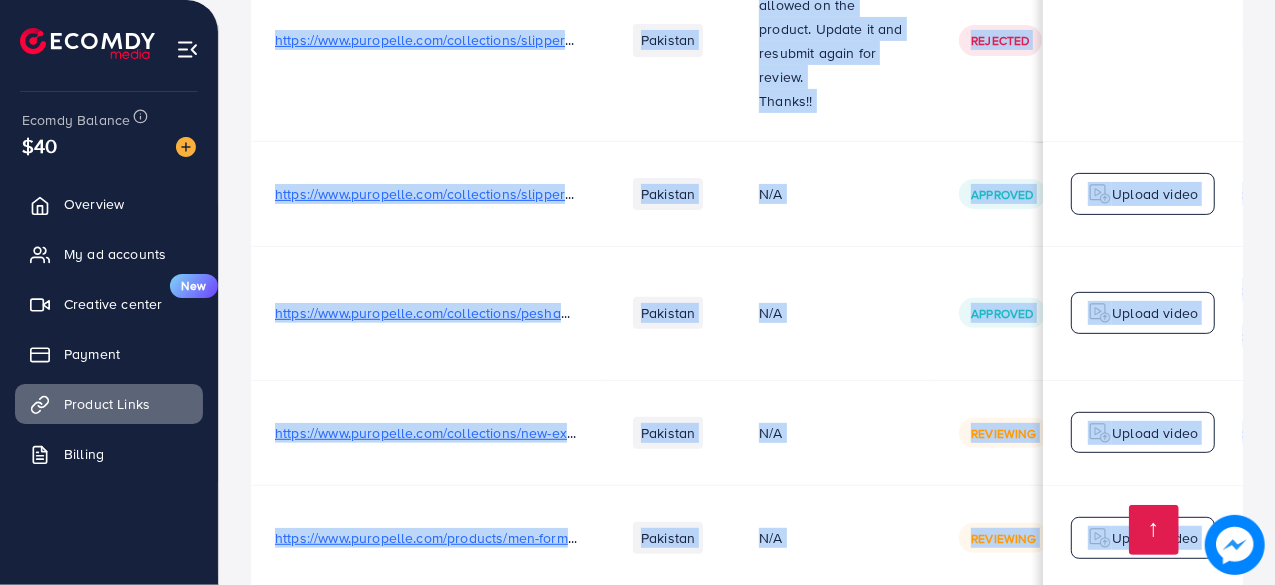 click on "13 Product Link(s)" at bounding box center (747, 620) 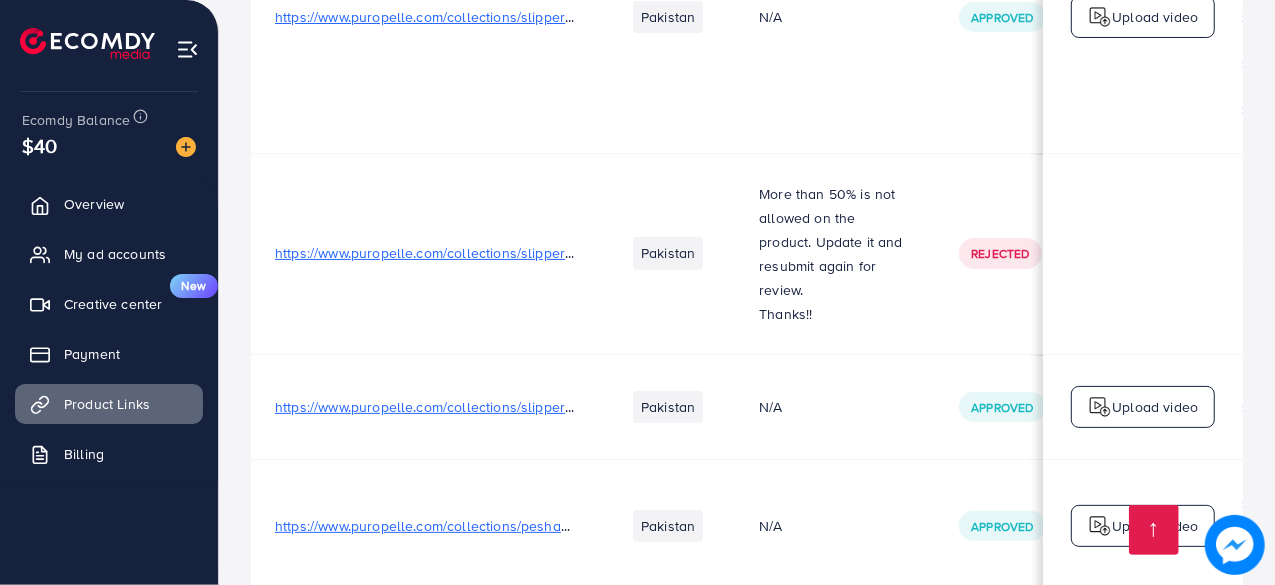 scroll, scrollTop: 3997, scrollLeft: 0, axis: vertical 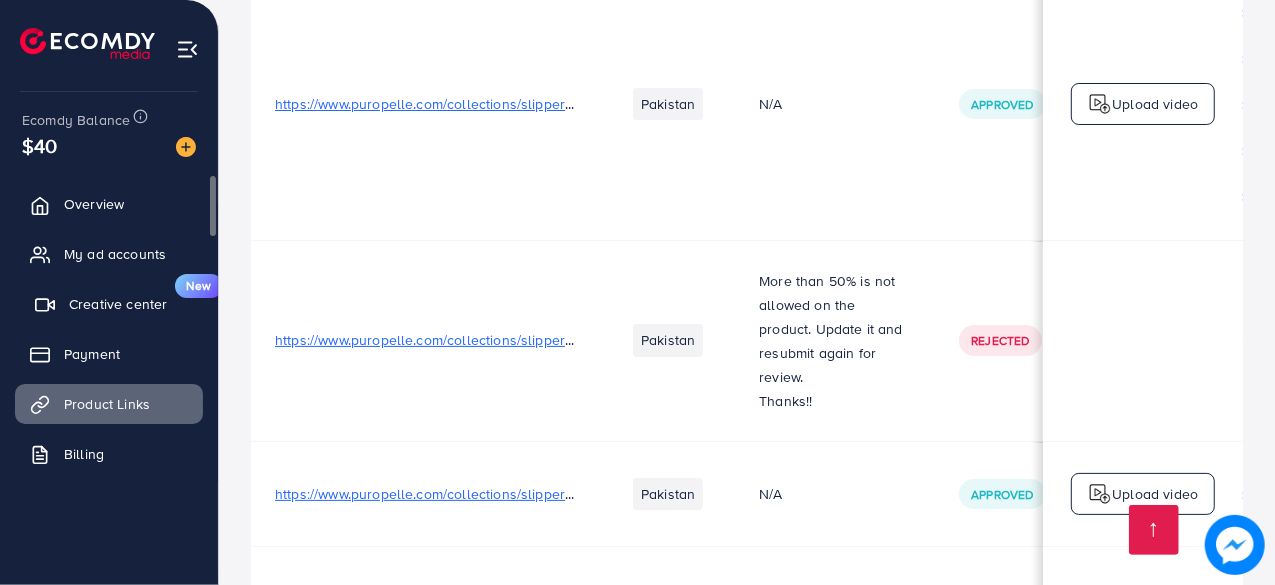 click on "Creative center  New" at bounding box center (109, 304) 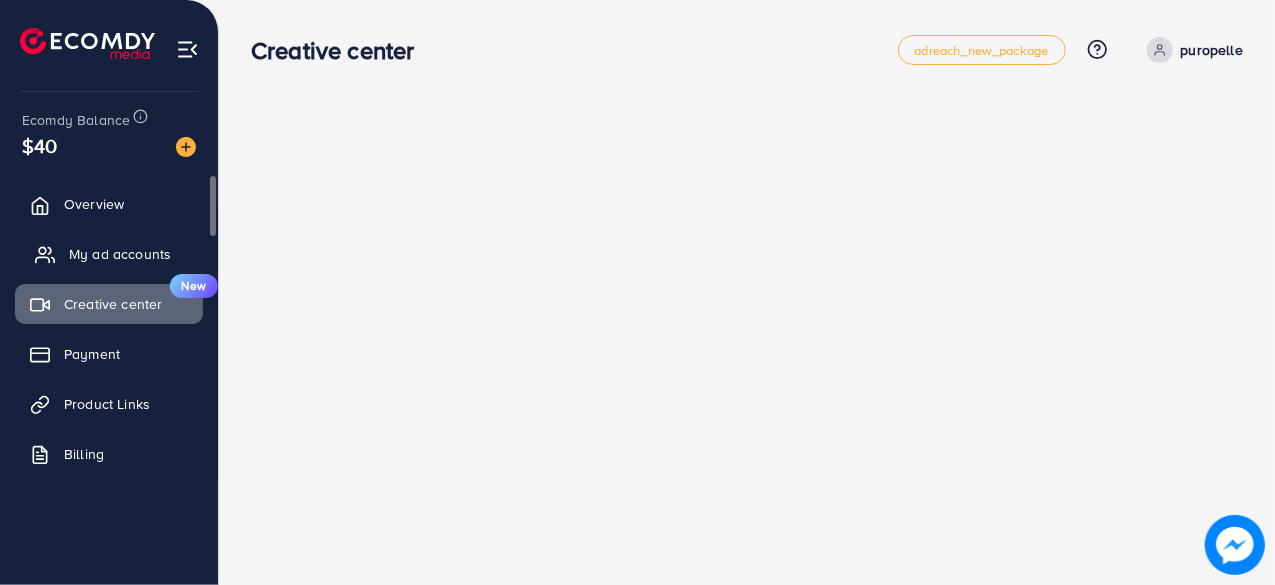 scroll, scrollTop: 0, scrollLeft: 0, axis: both 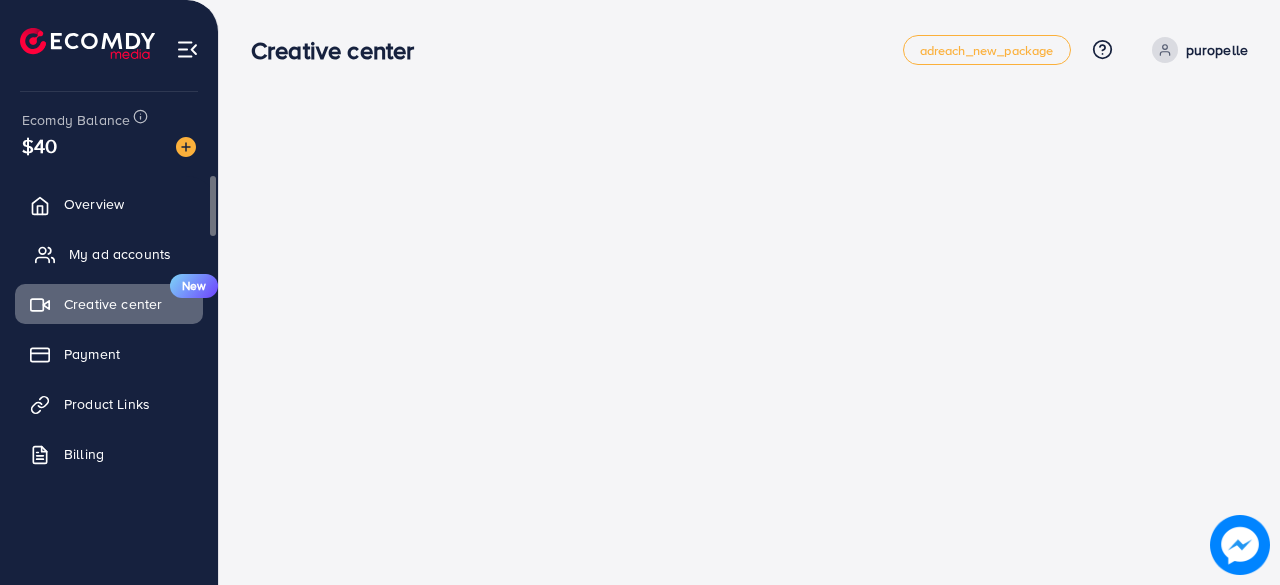 click on "My ad accounts" at bounding box center [120, 254] 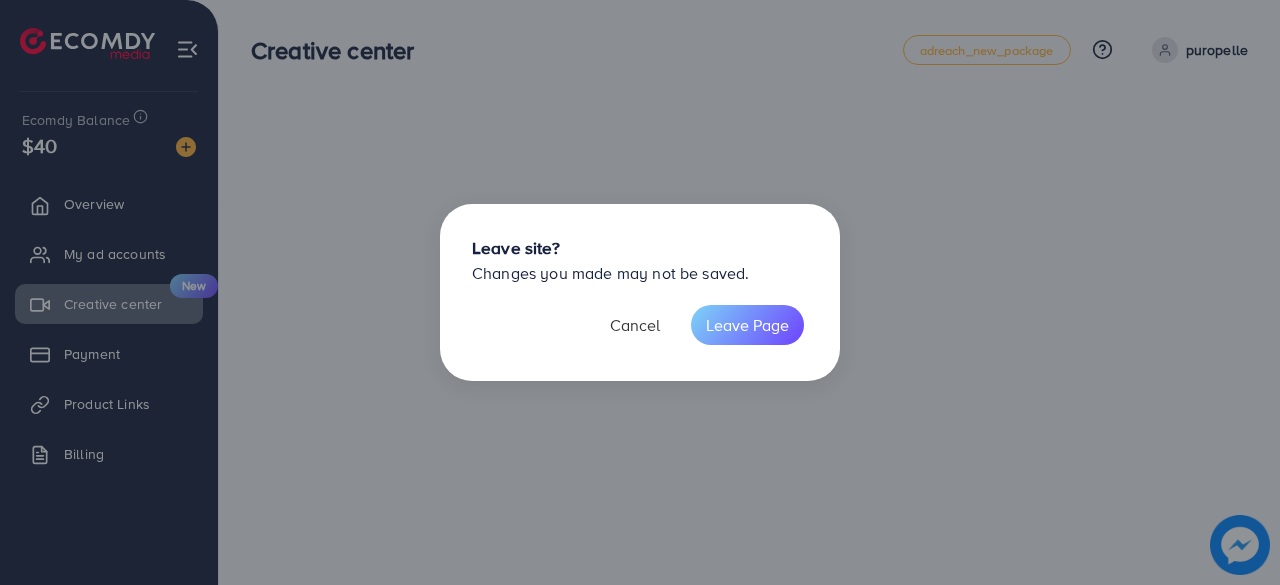 click on "Cancel" at bounding box center (635, 325) 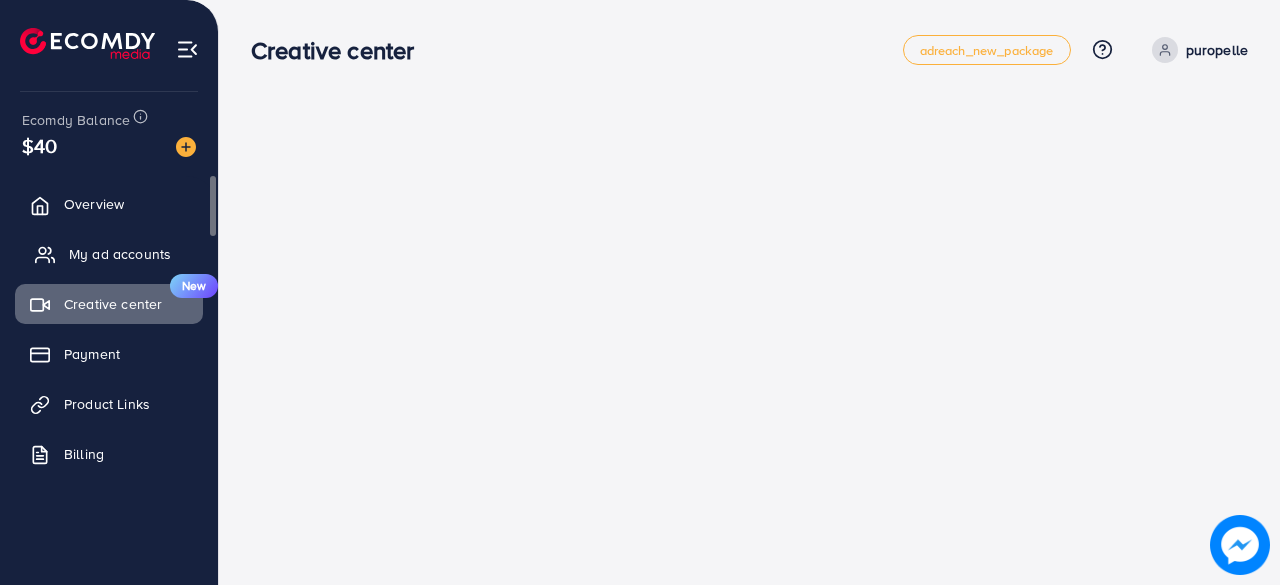click on "My ad accounts" at bounding box center (120, 254) 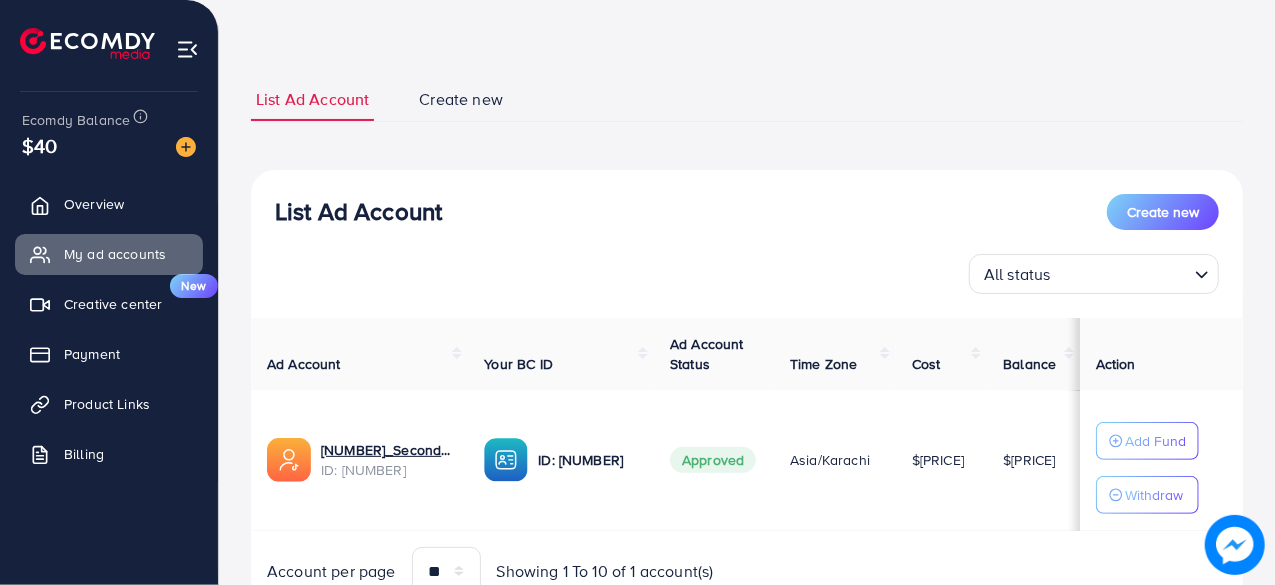 scroll, scrollTop: 158, scrollLeft: 0, axis: vertical 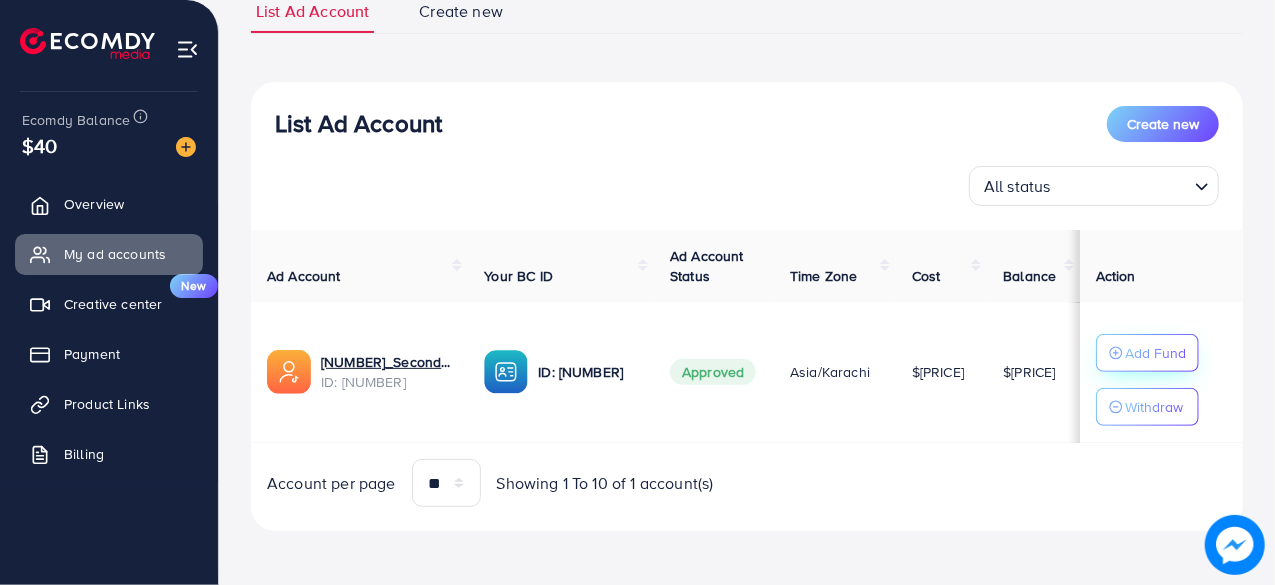 click on "Add Fund" at bounding box center (1155, 353) 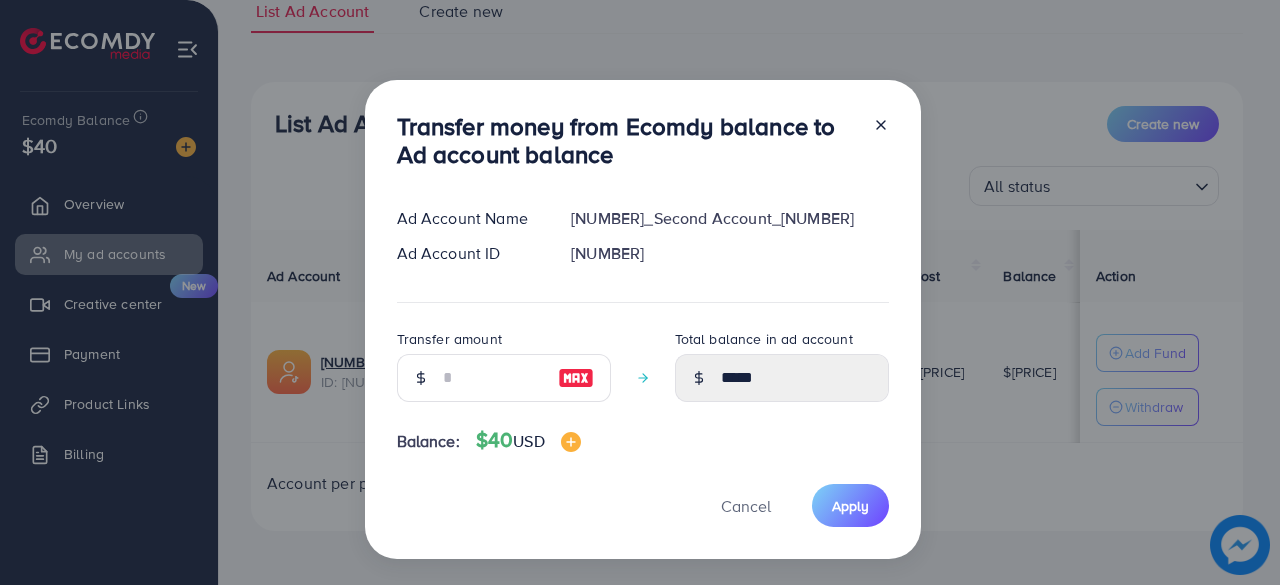 click at bounding box center (420, 378) 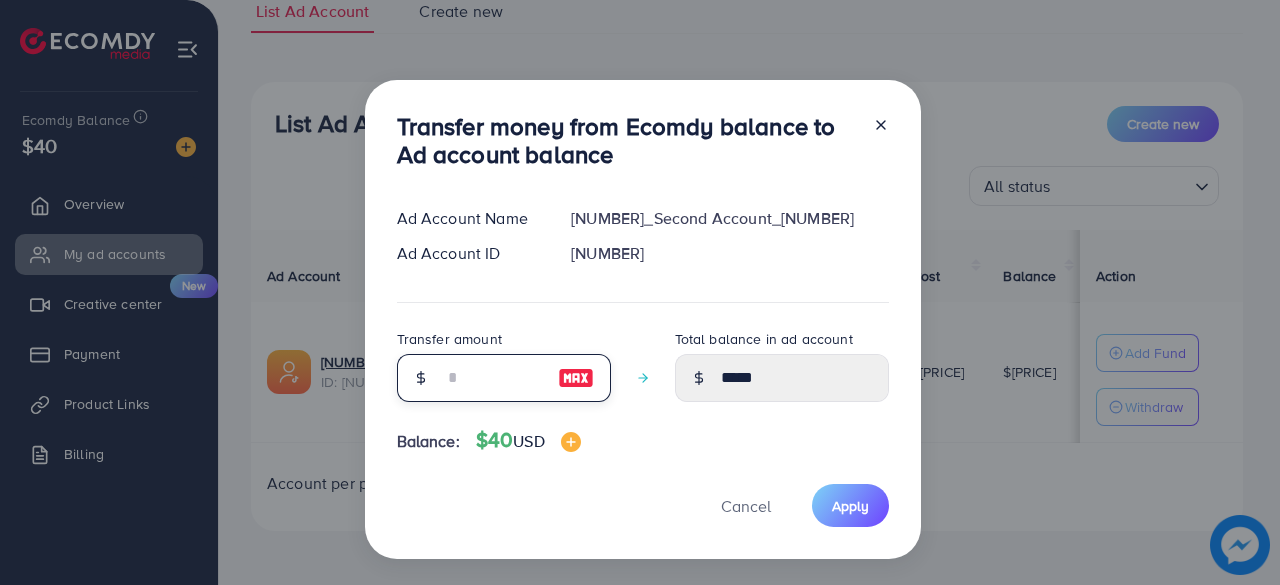 click at bounding box center [493, 378] 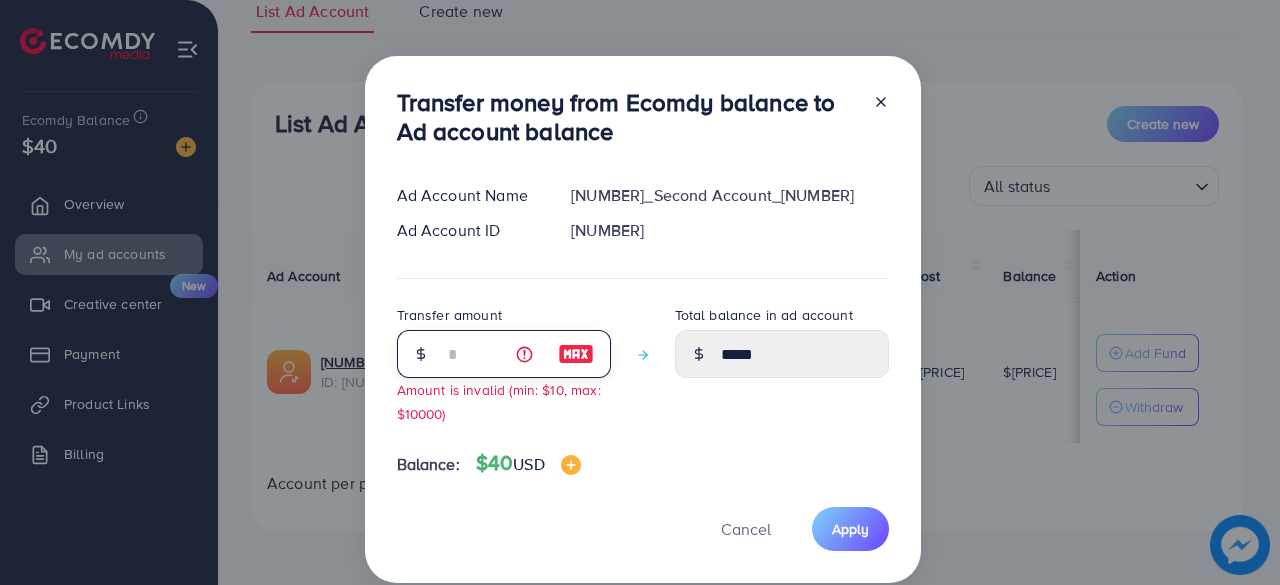 type on "*****" 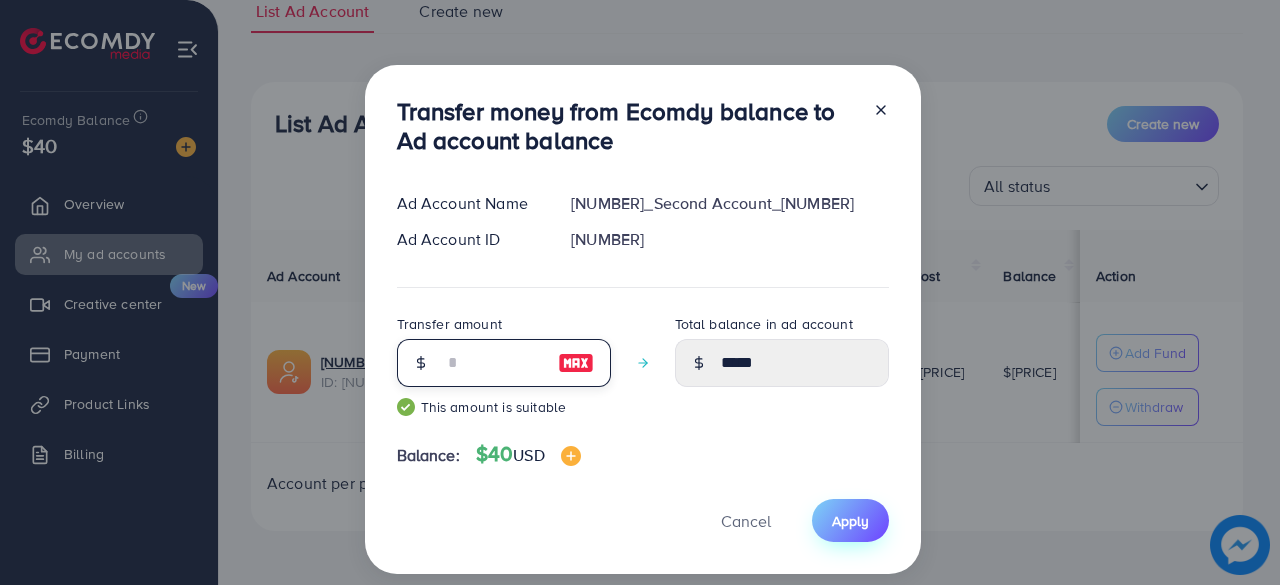 type on "**" 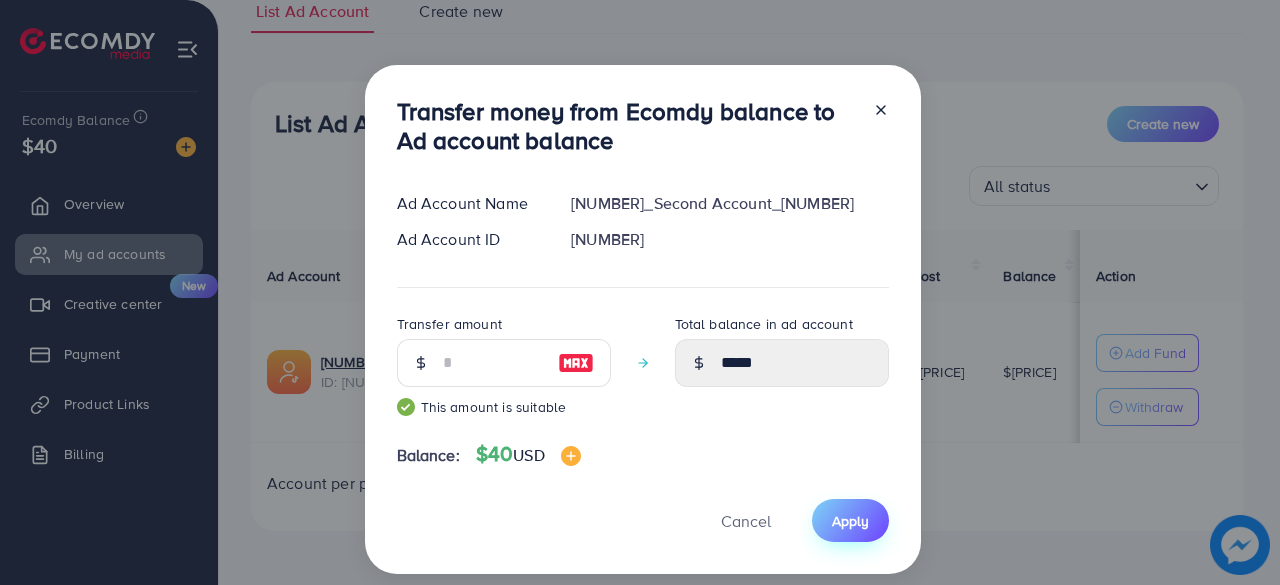 drag, startPoint x: 824, startPoint y: 514, endPoint x: 834, endPoint y: 520, distance: 11.661903 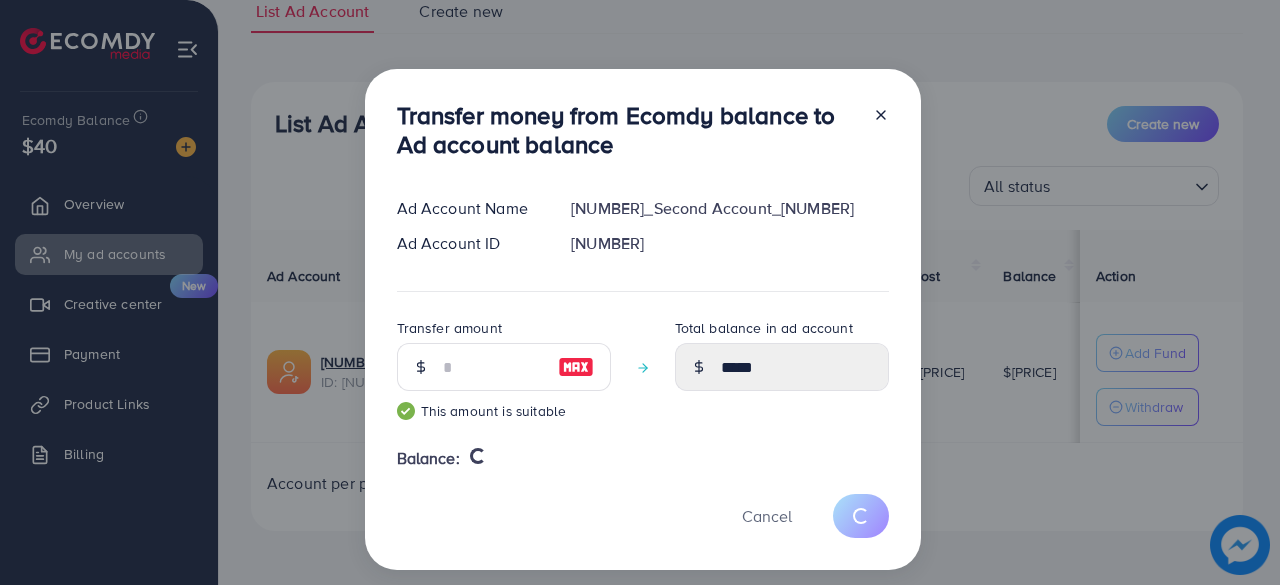 type 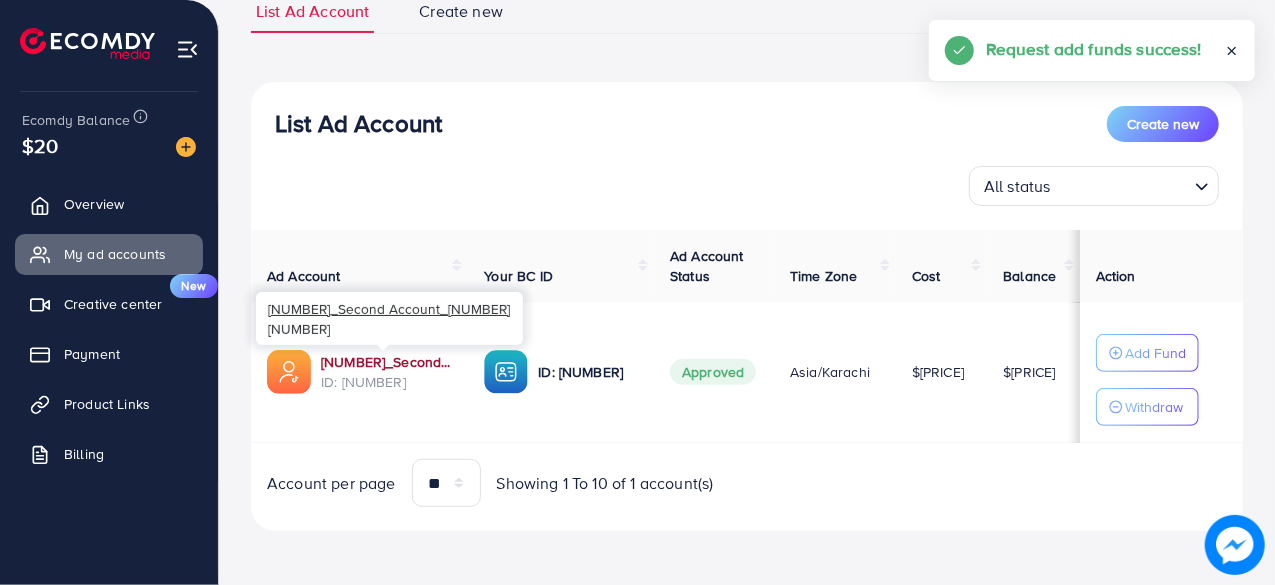 click on "1018736_Second Account_1734545203017" at bounding box center [386, 362] 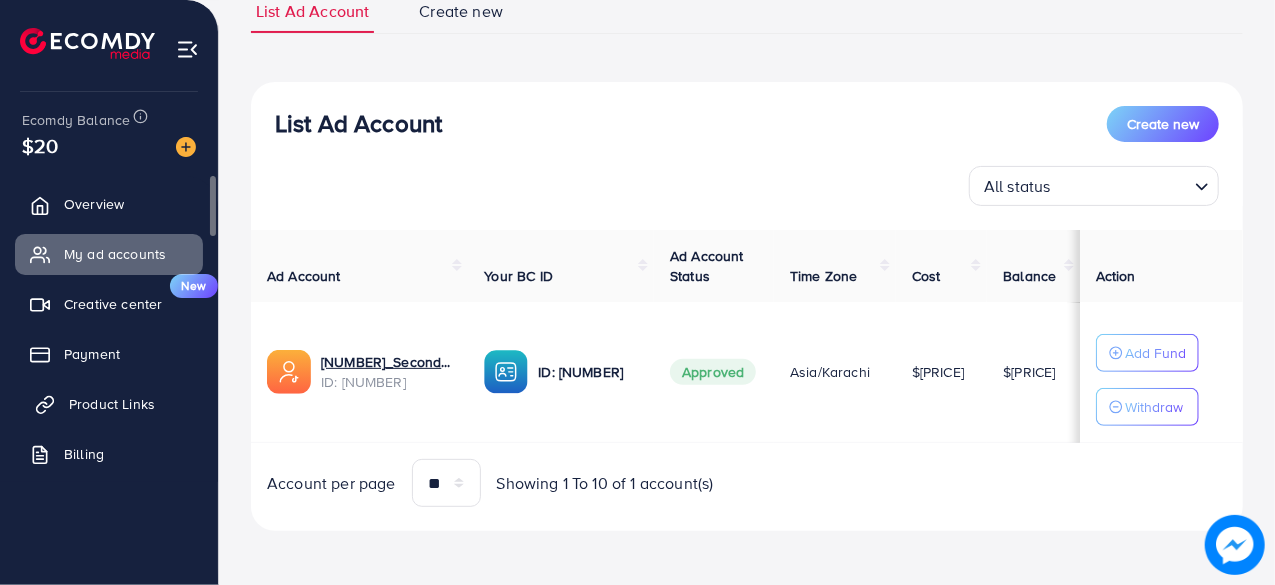 click on "Product Links" at bounding box center [112, 404] 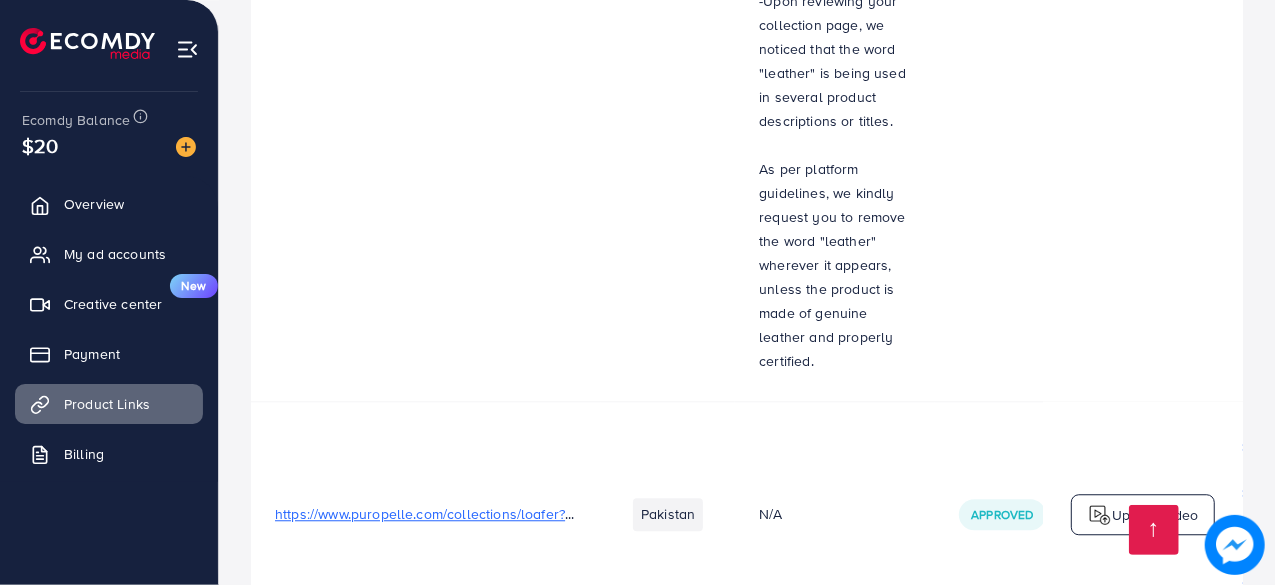 scroll, scrollTop: 2735, scrollLeft: 0, axis: vertical 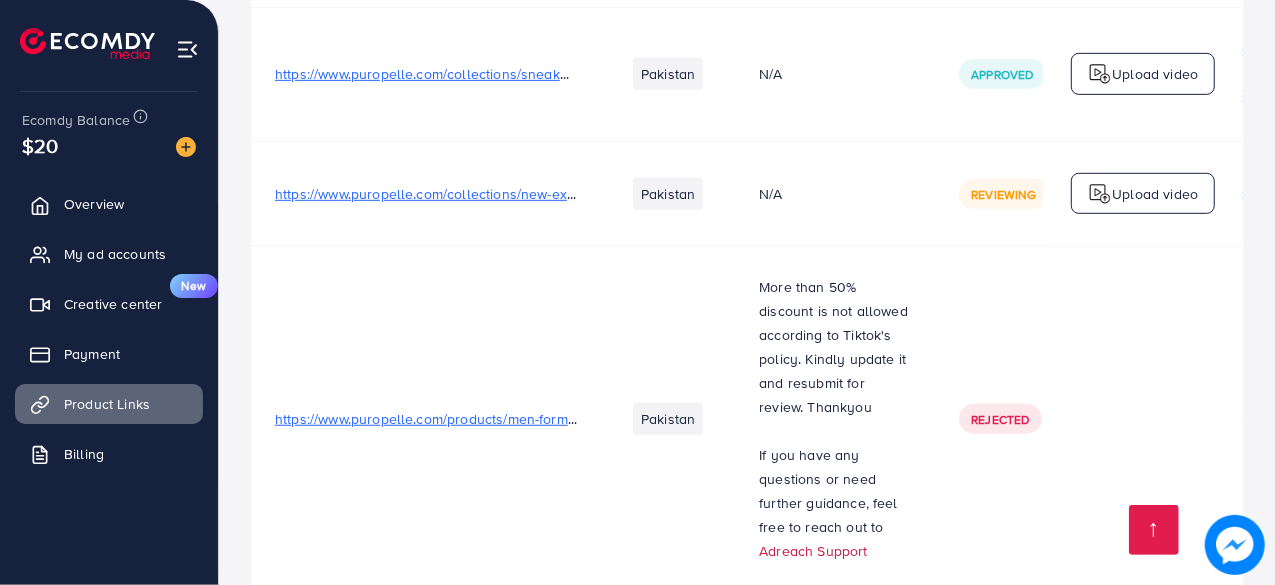 click on "Adreach Support" at bounding box center [813, 551] 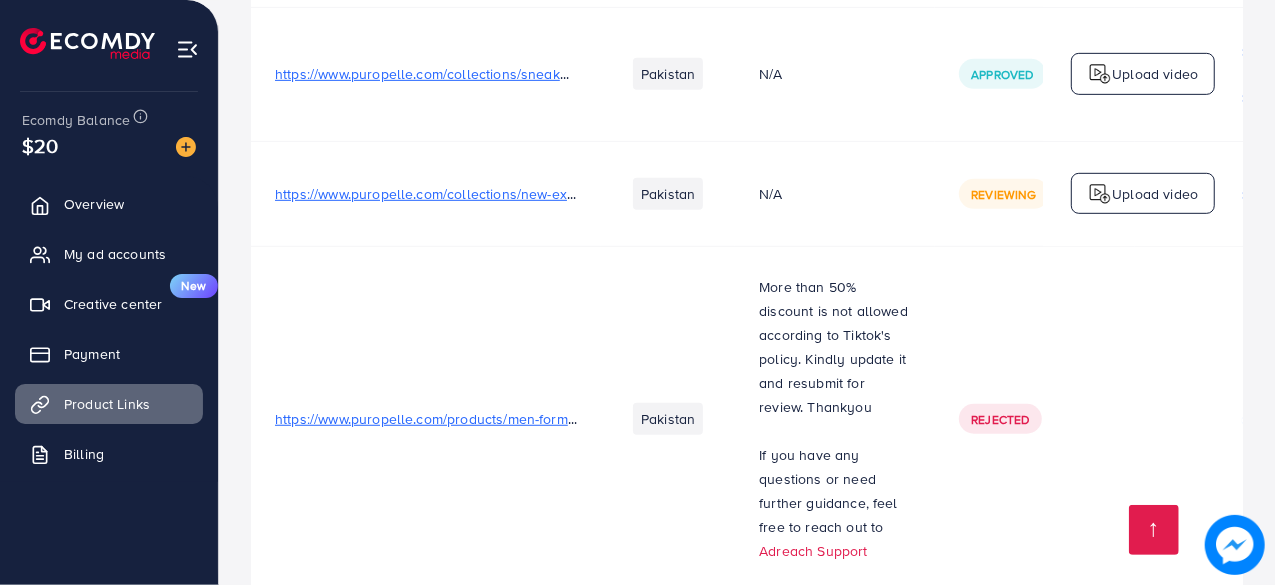 drag, startPoint x: 716, startPoint y: 486, endPoint x: 735, endPoint y: 498, distance: 22.472204 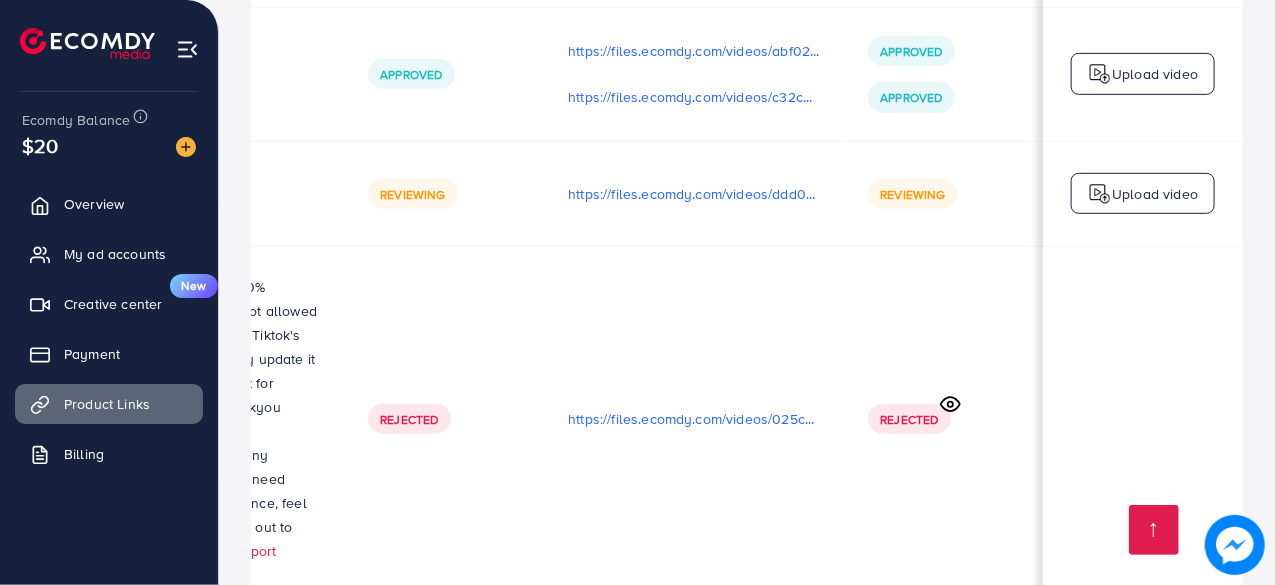 scroll, scrollTop: 0, scrollLeft: 591, axis: horizontal 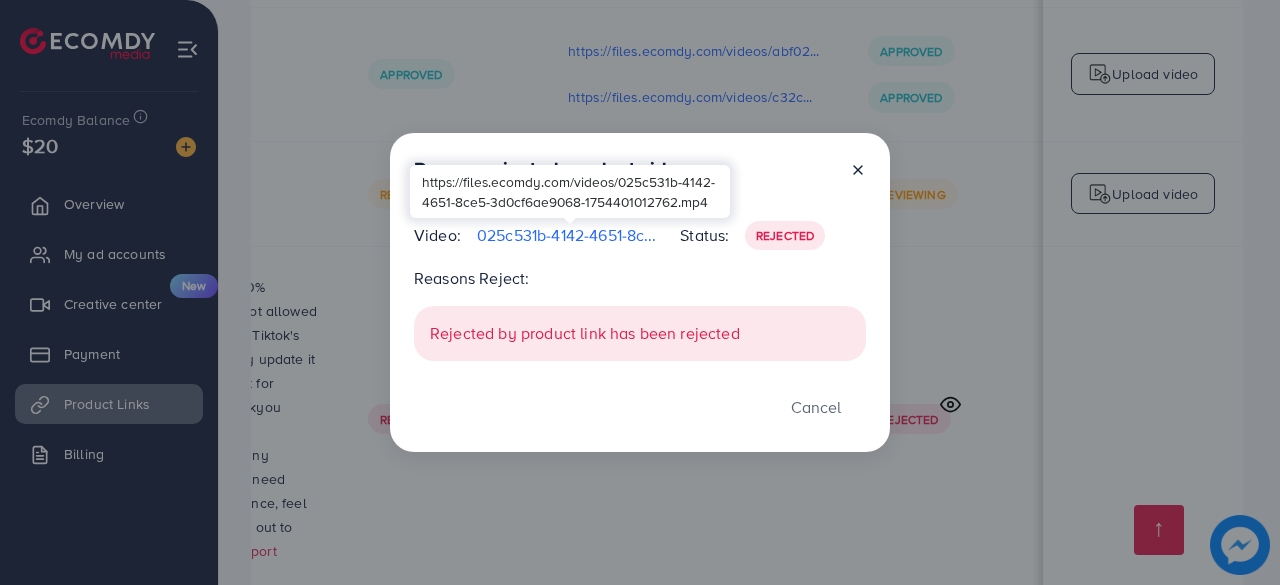 click on "025c531b-4142-4651-8ce5-3d0cf6ae9068-1754401012762.mp4" at bounding box center (570, 235) 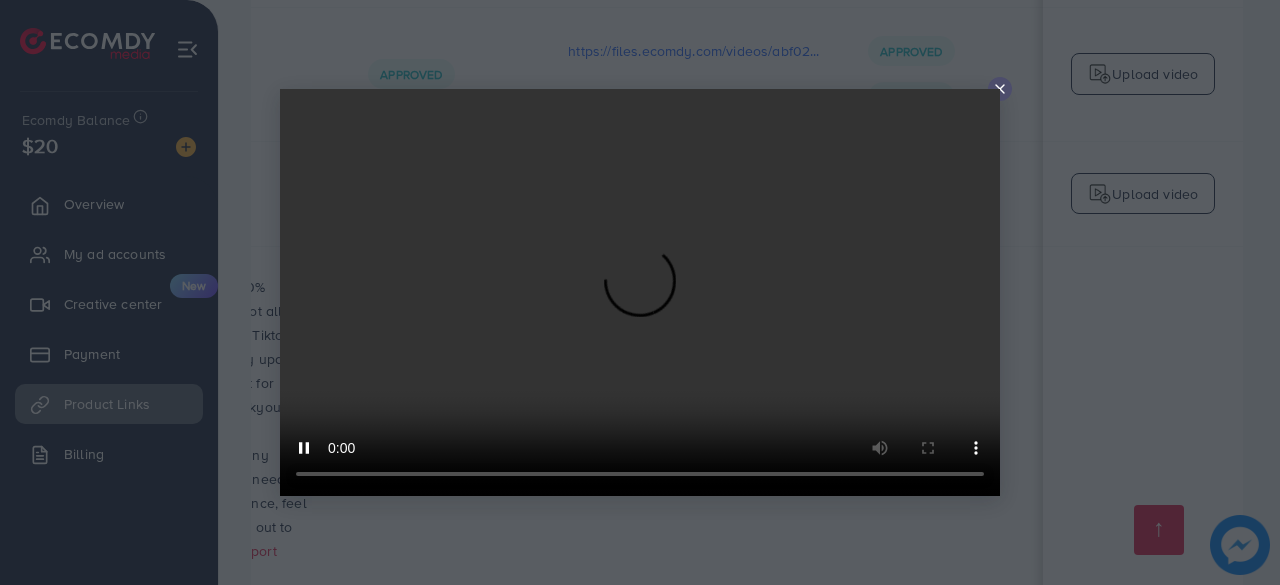 click at bounding box center (640, 292) 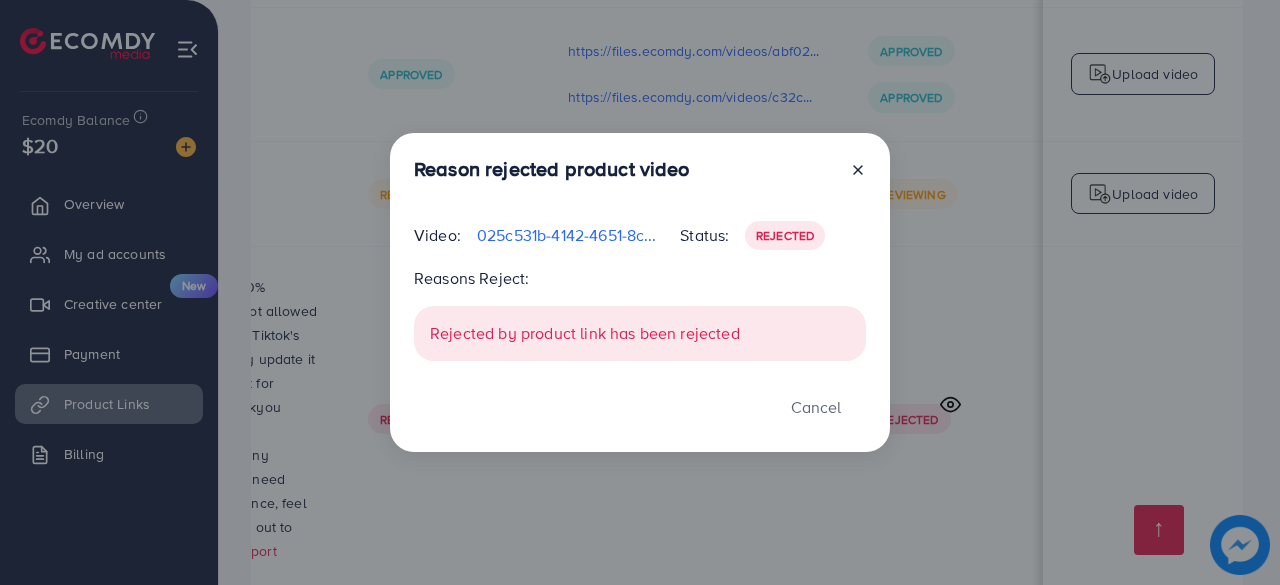 click on "Rejected by product link has been rejected" at bounding box center [640, 333] 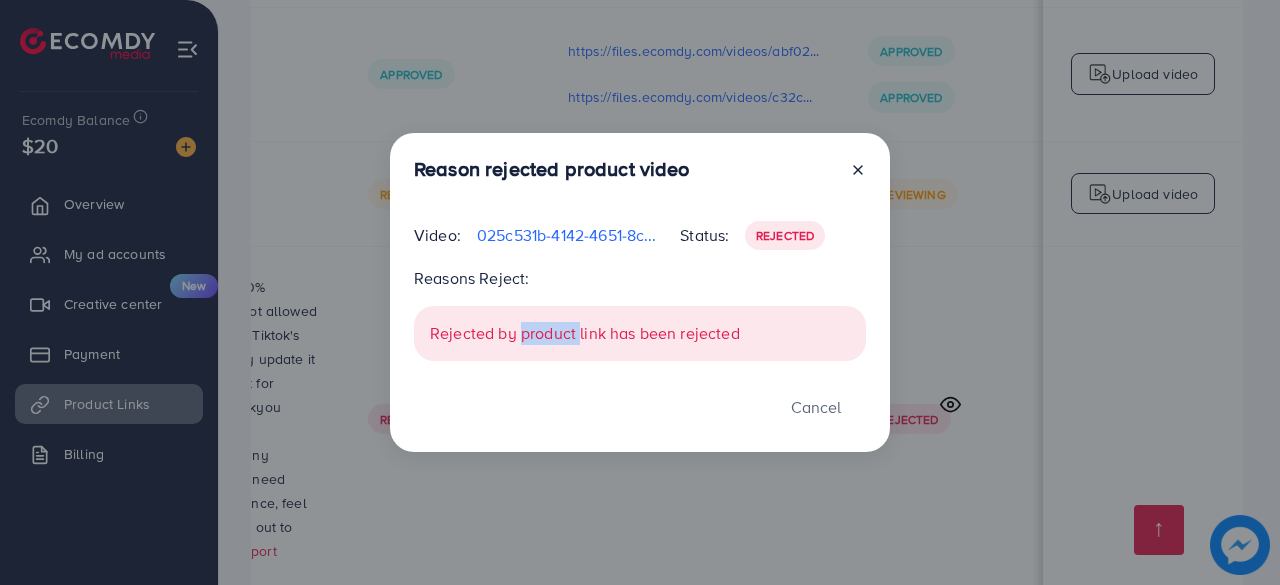 click on "Rejected by product link has been rejected" at bounding box center [640, 333] 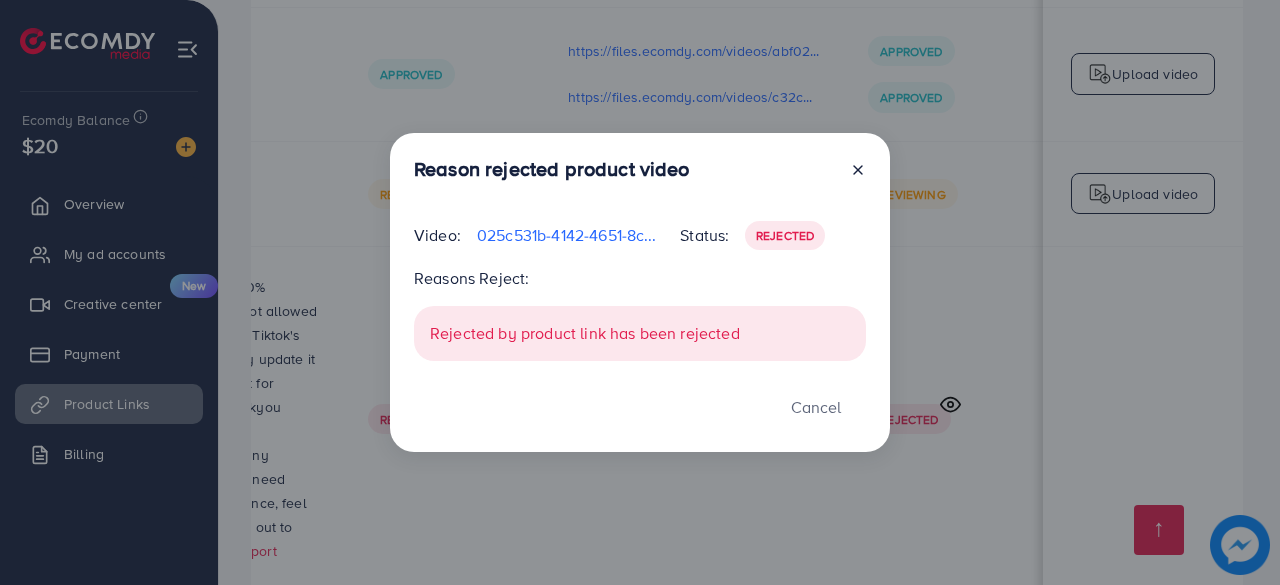 click on "Rejected by product link has been rejected" at bounding box center [640, 333] 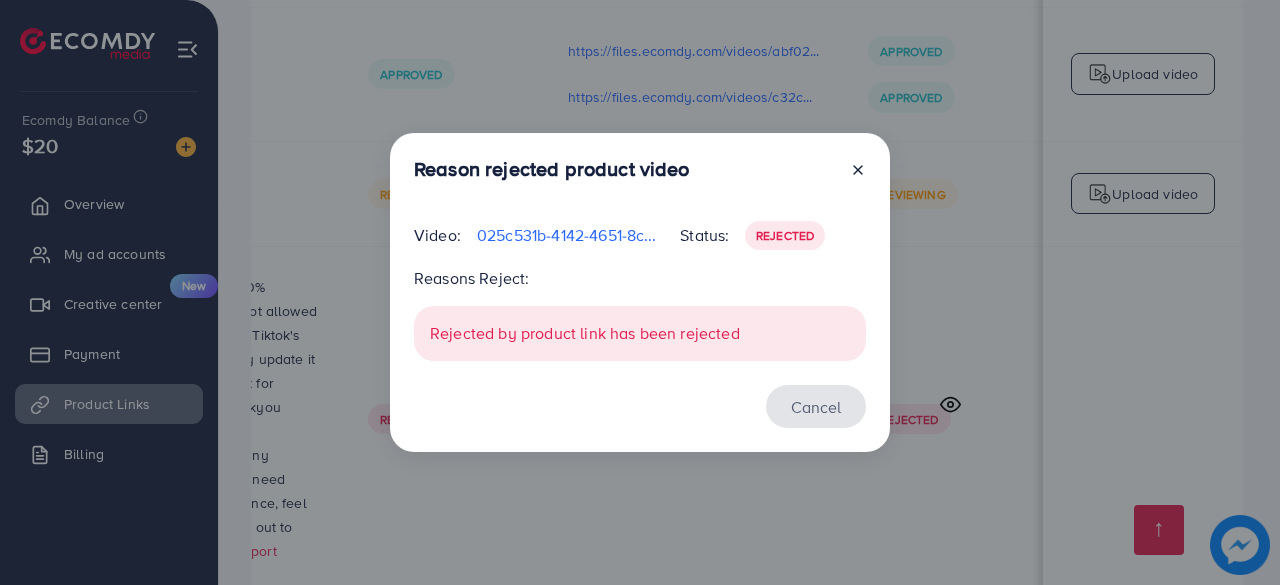 click on "Cancel" at bounding box center (816, 406) 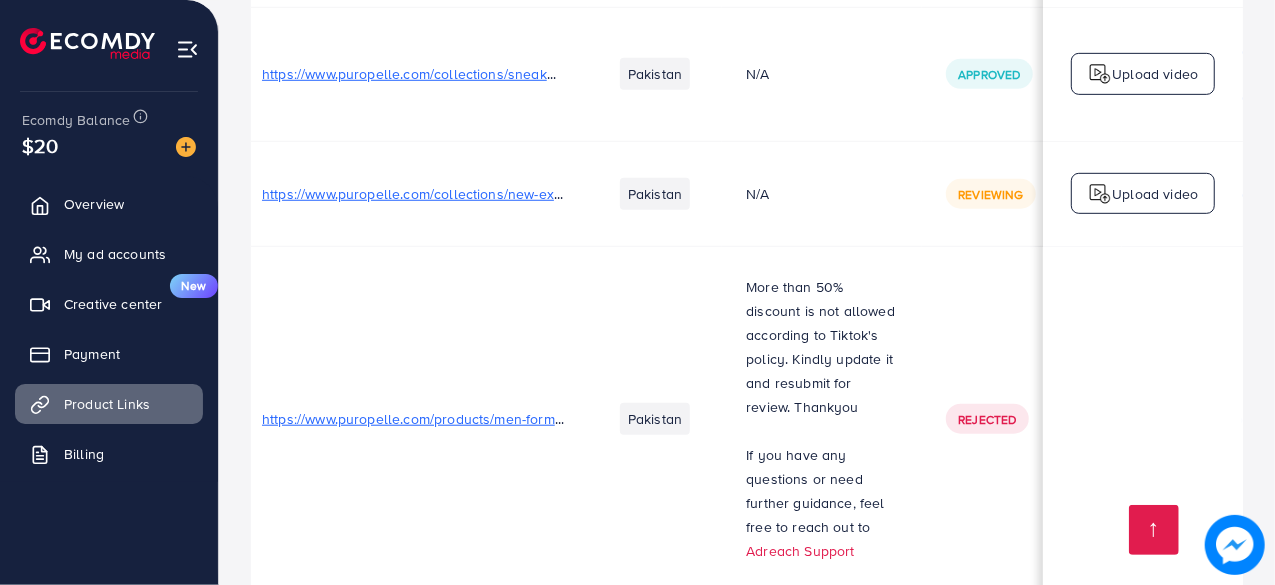 scroll, scrollTop: 0, scrollLeft: 0, axis: both 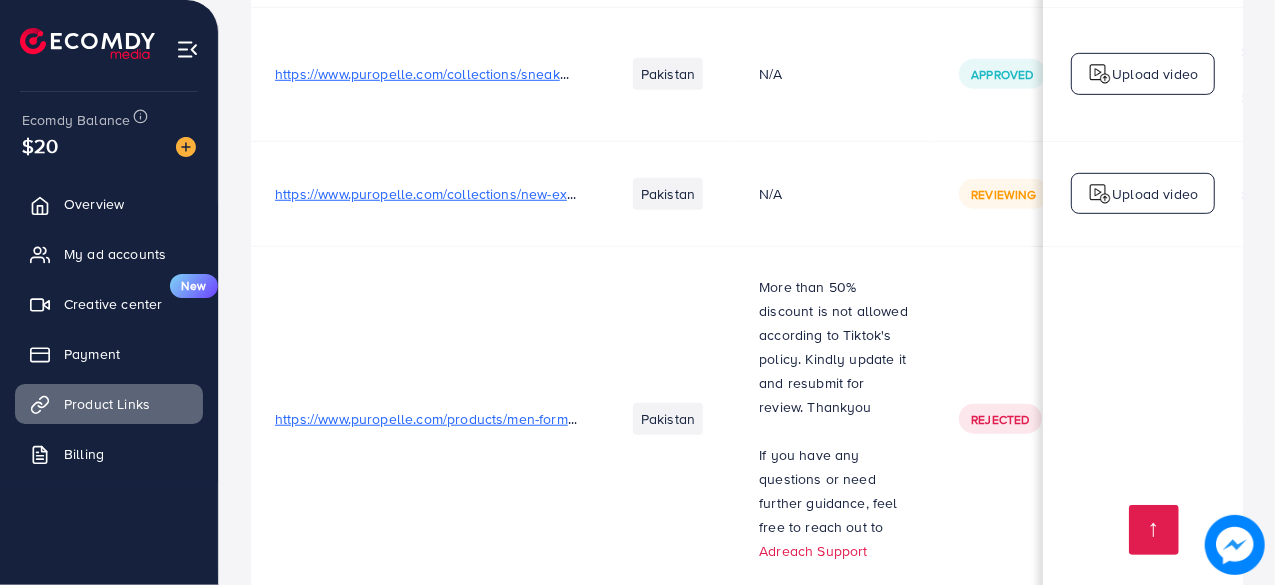 click on "https://www.puropelle.com/products/men-formal-synthetic-leather-black-croc-shoe-1485?_pos=29&_fid=77c1cbb93&_ss=c" at bounding box center [661, 419] 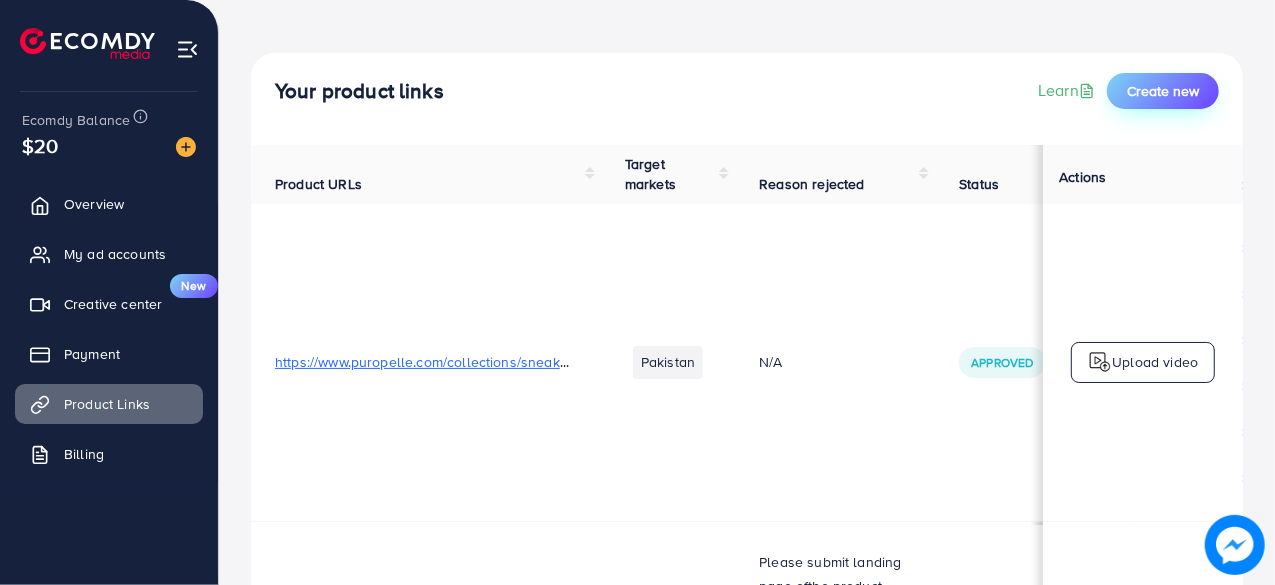 scroll, scrollTop: 0, scrollLeft: 0, axis: both 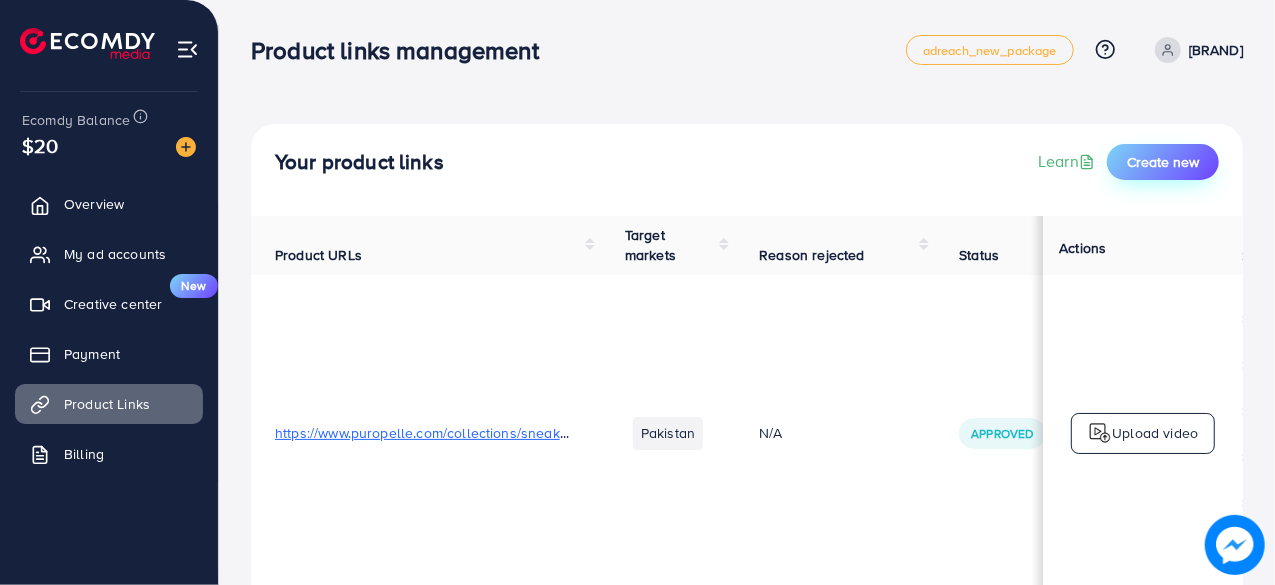 click on "Create new" at bounding box center (1163, 162) 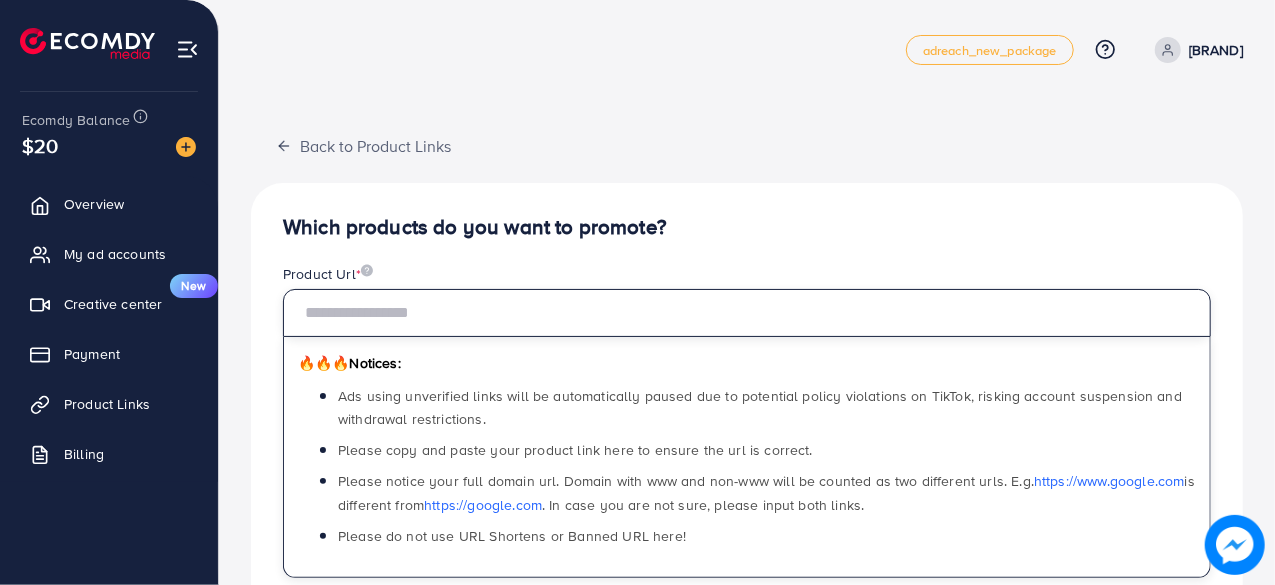click at bounding box center [747, 313] 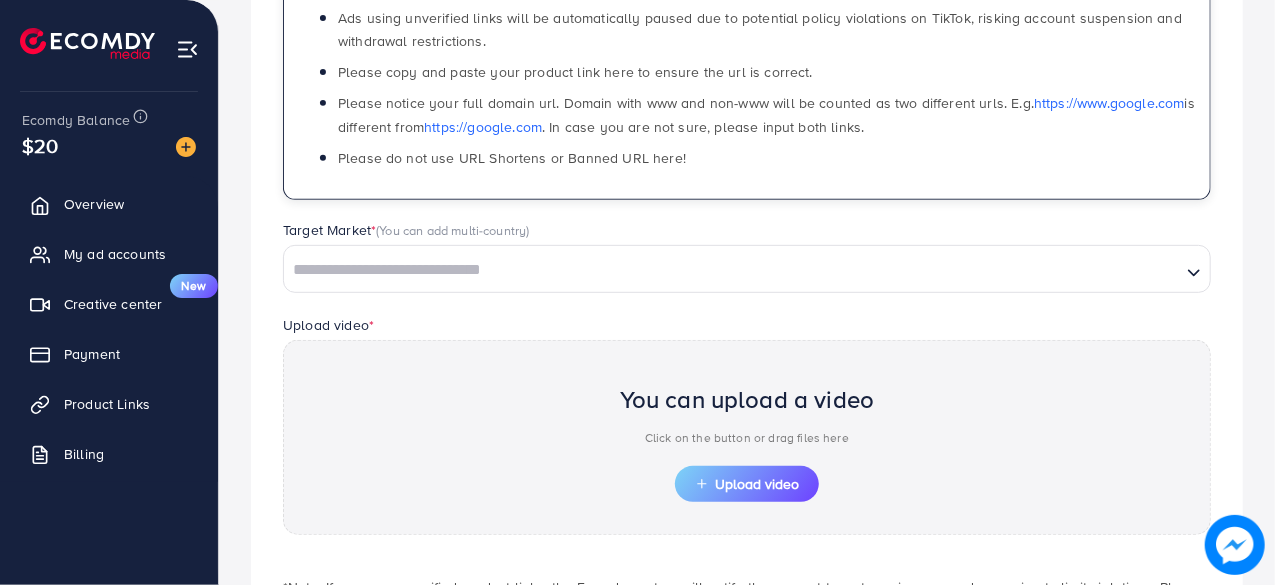 scroll, scrollTop: 500, scrollLeft: 0, axis: vertical 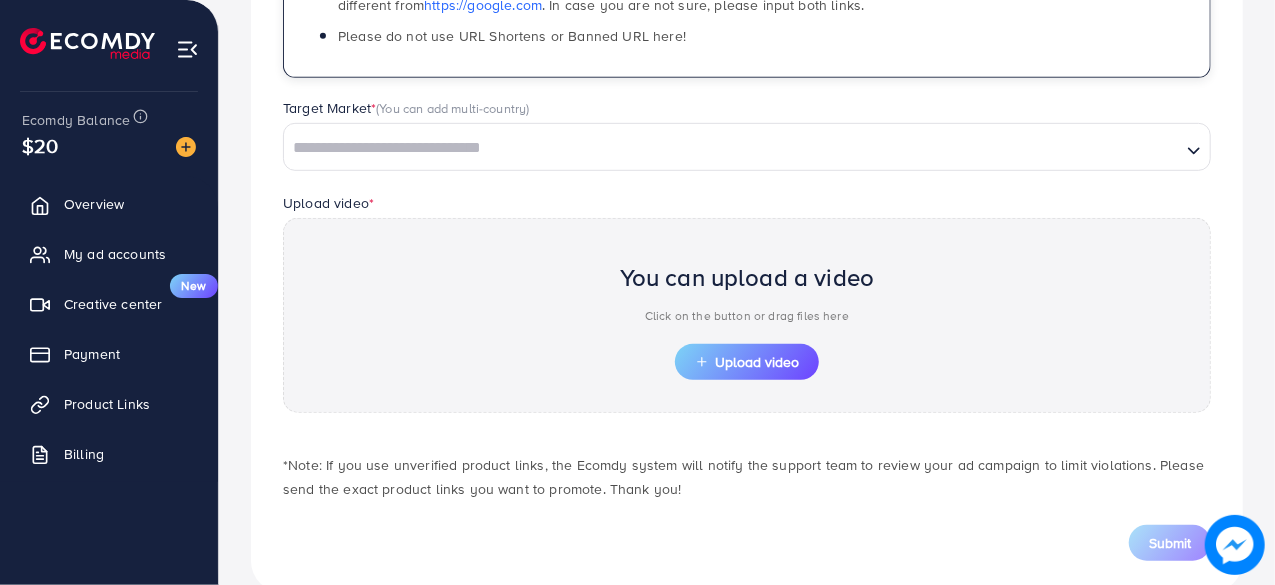 type on "**********" 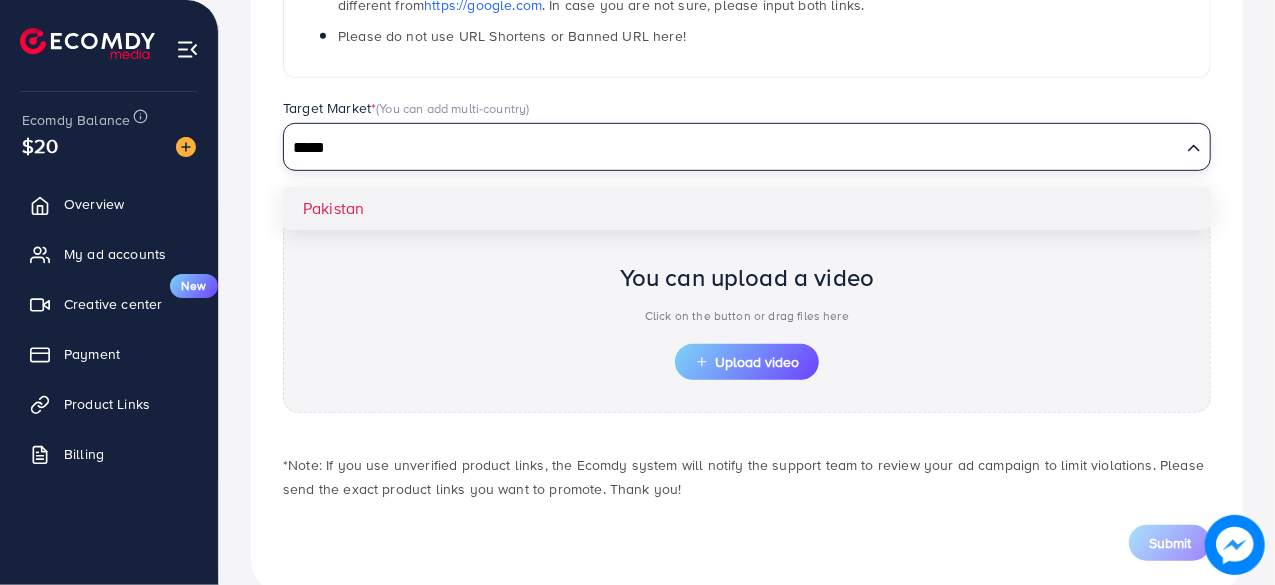 type on "*****" 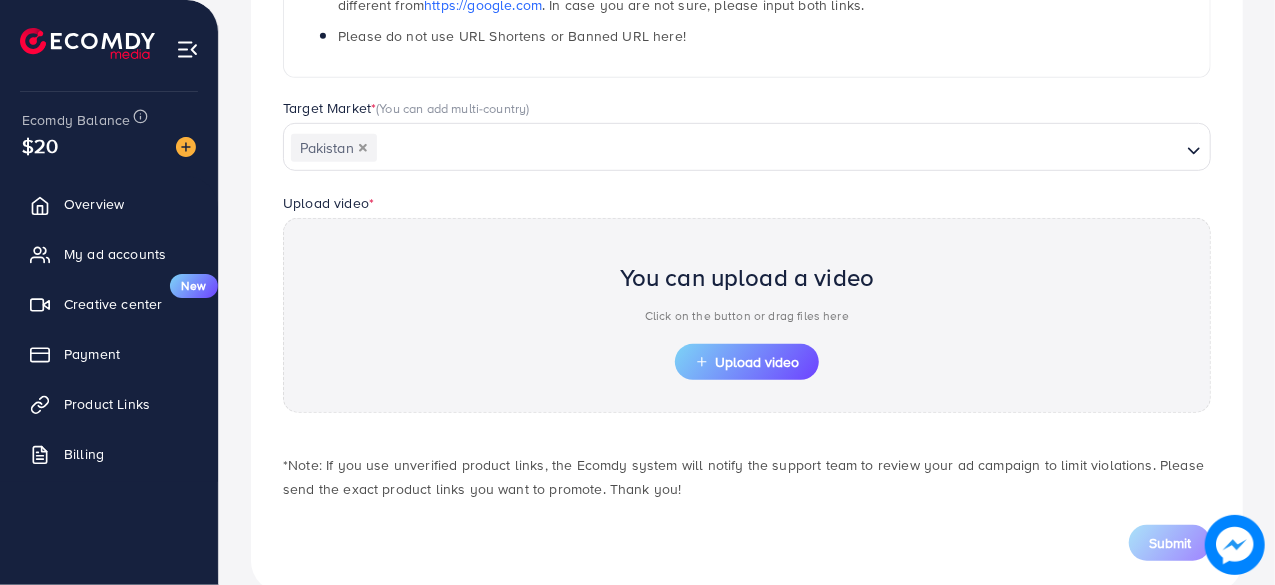click on "**********" at bounding box center [747, 138] 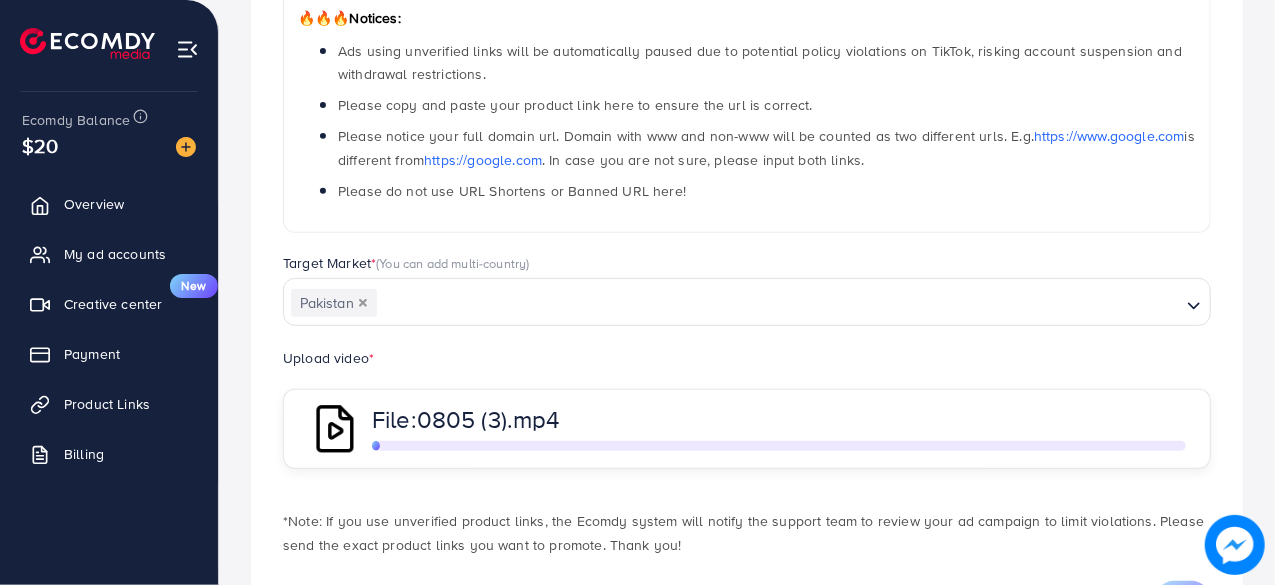 scroll, scrollTop: 440, scrollLeft: 0, axis: vertical 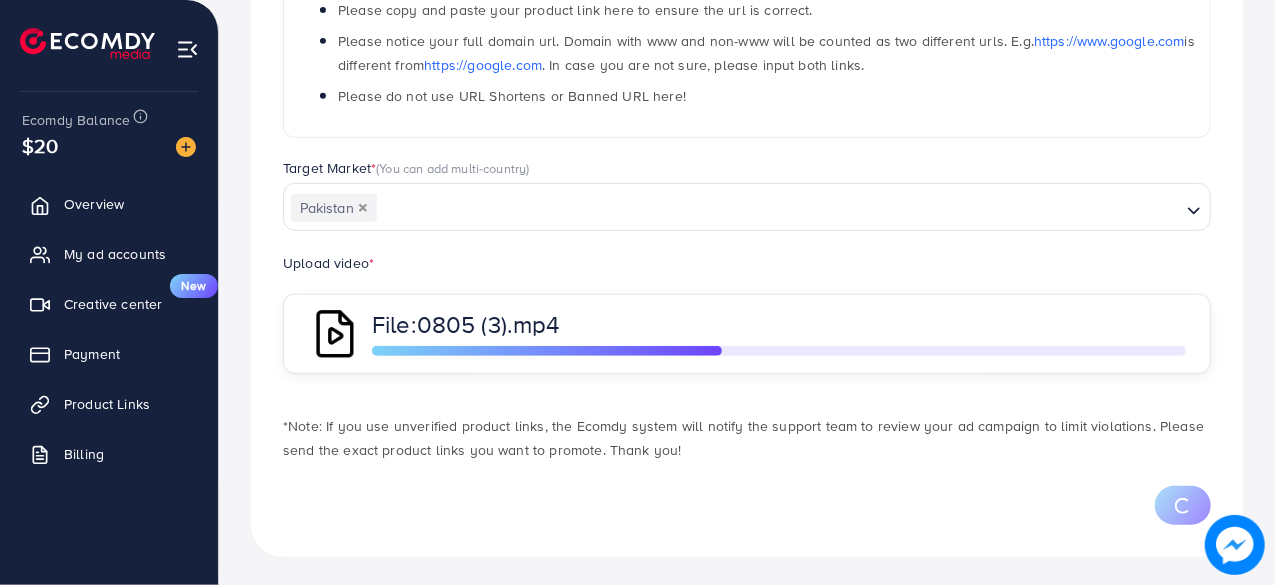 click on "File:  0805 (3).mp4" at bounding box center (779, 334) 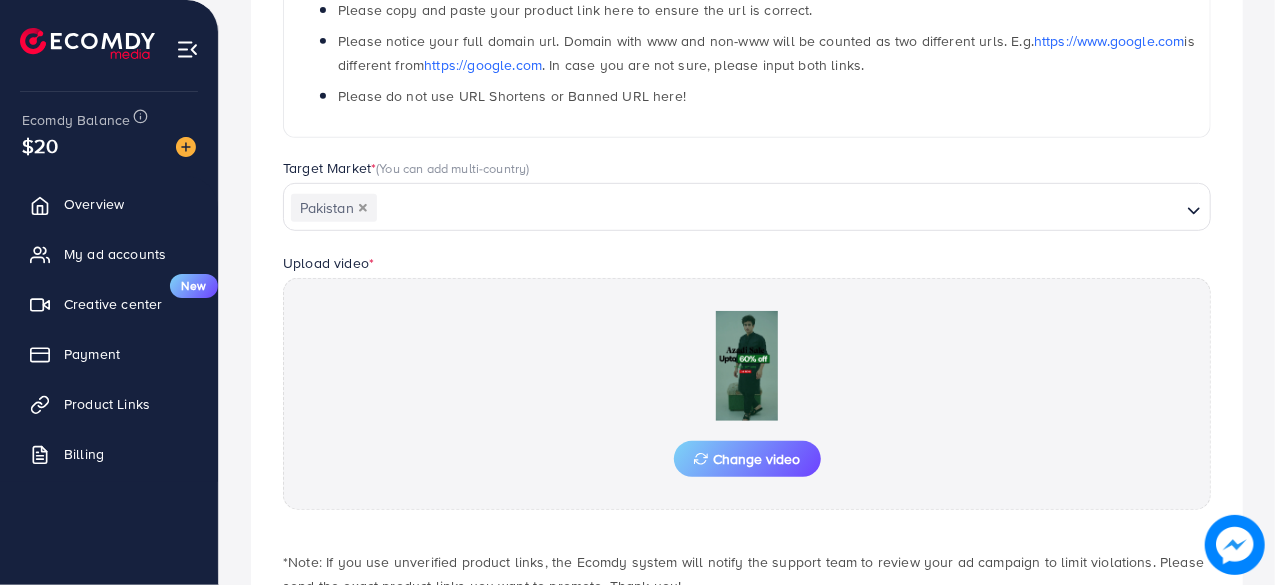 scroll, scrollTop: 500, scrollLeft: 0, axis: vertical 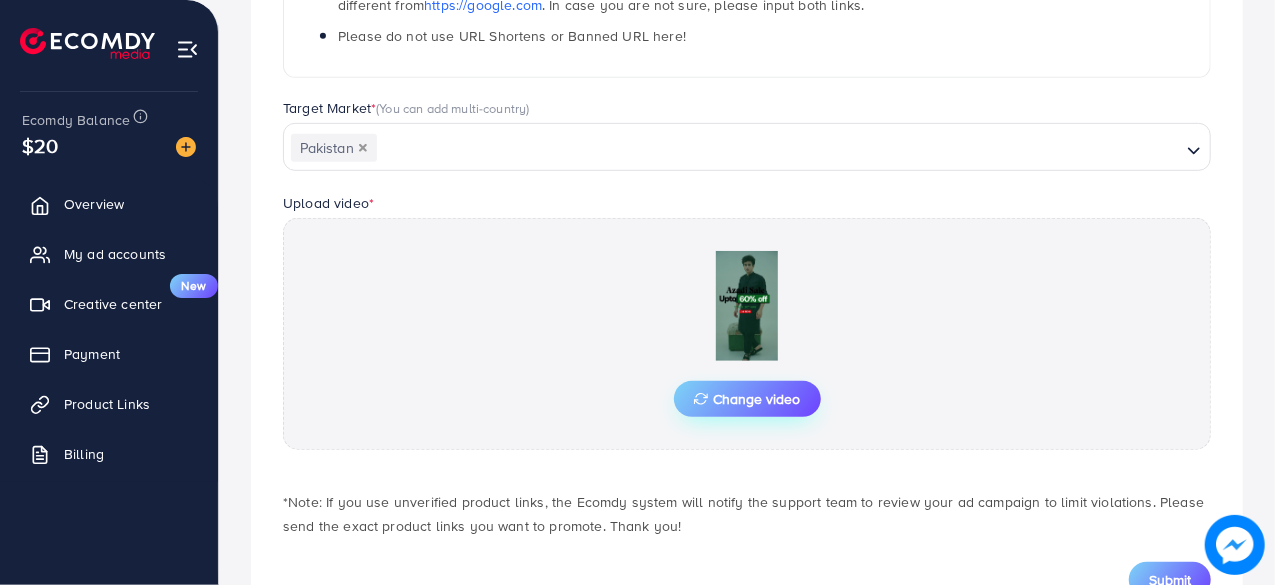 click on "Change video" at bounding box center (747, 399) 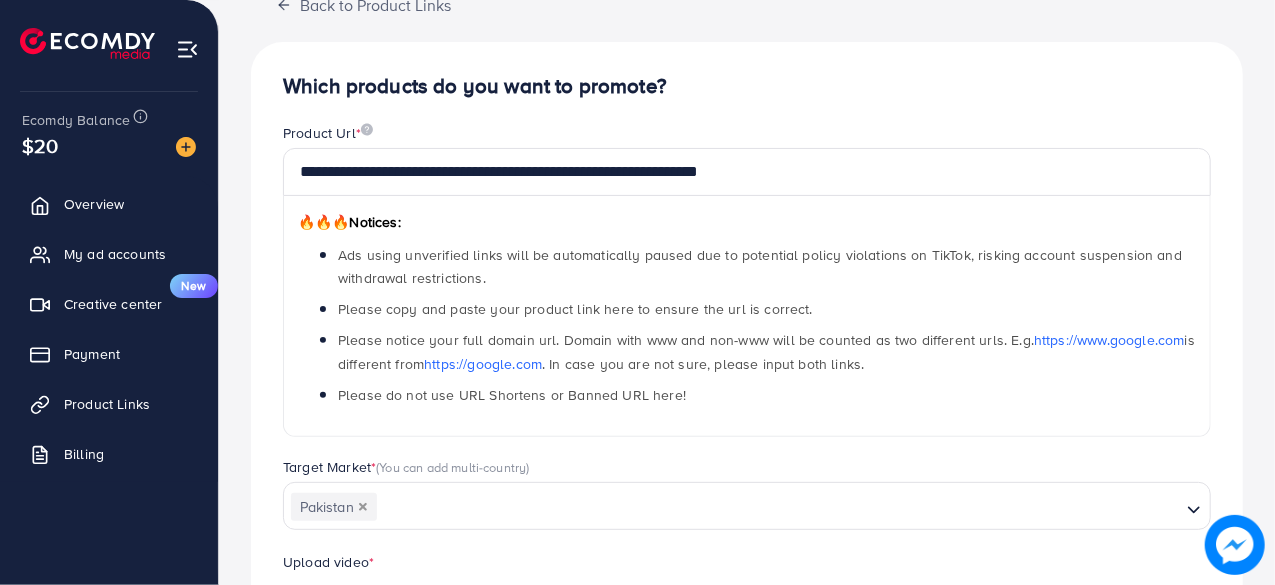 scroll, scrollTop: 0, scrollLeft: 0, axis: both 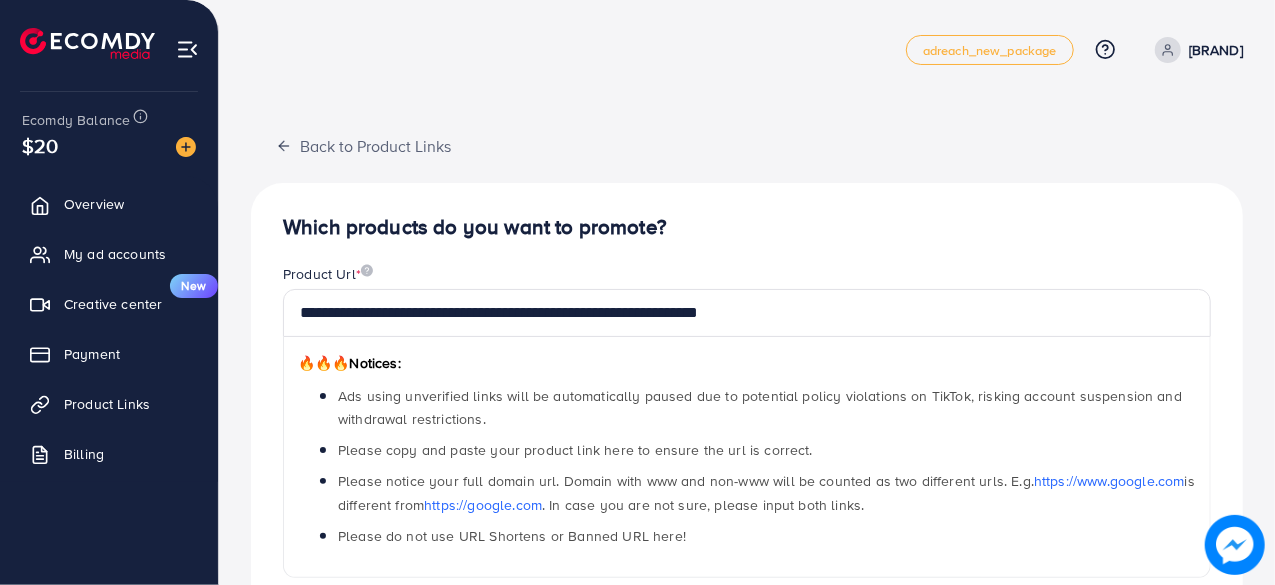 click on "Which products do you want to promote?" at bounding box center (747, 227) 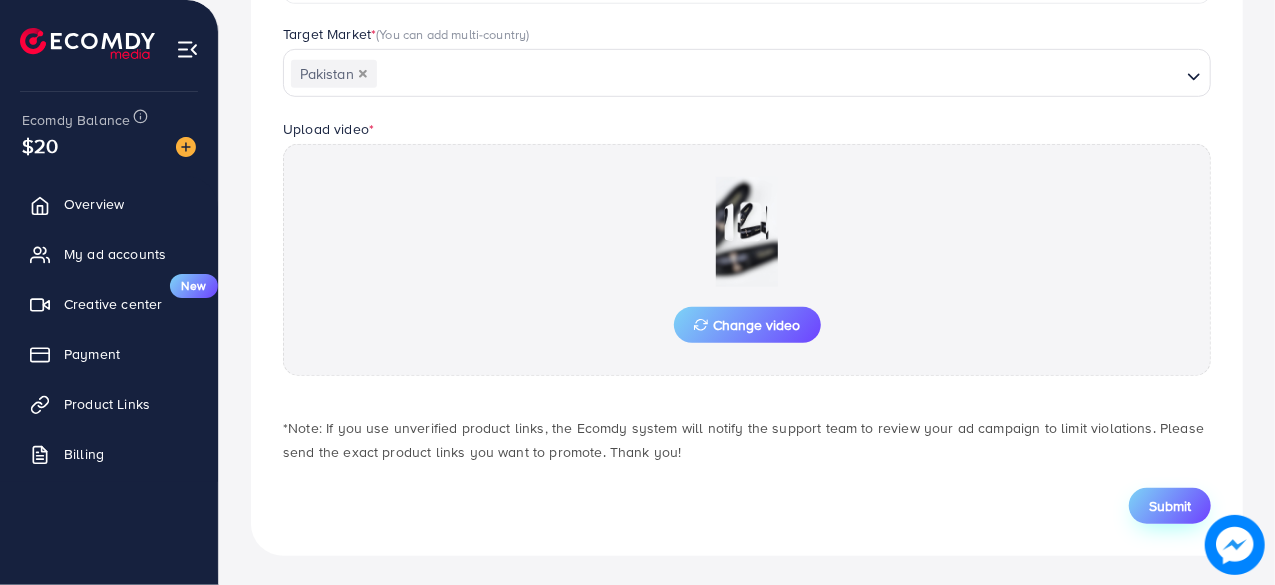click on "Submit" at bounding box center [1170, 506] 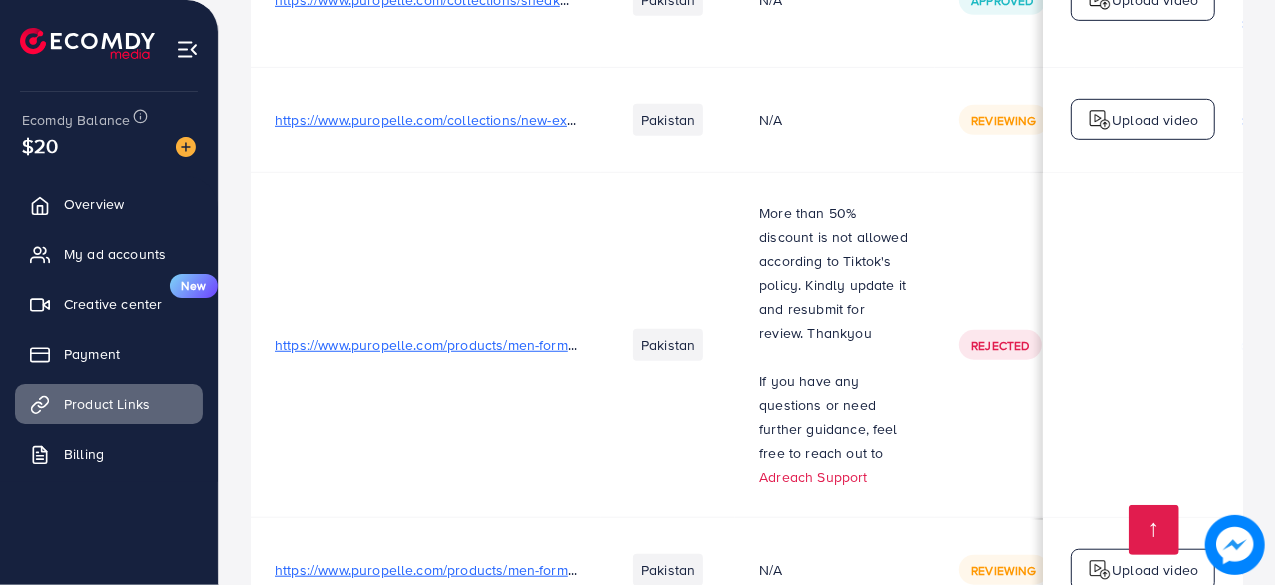 scroll, scrollTop: 4642, scrollLeft: 0, axis: vertical 